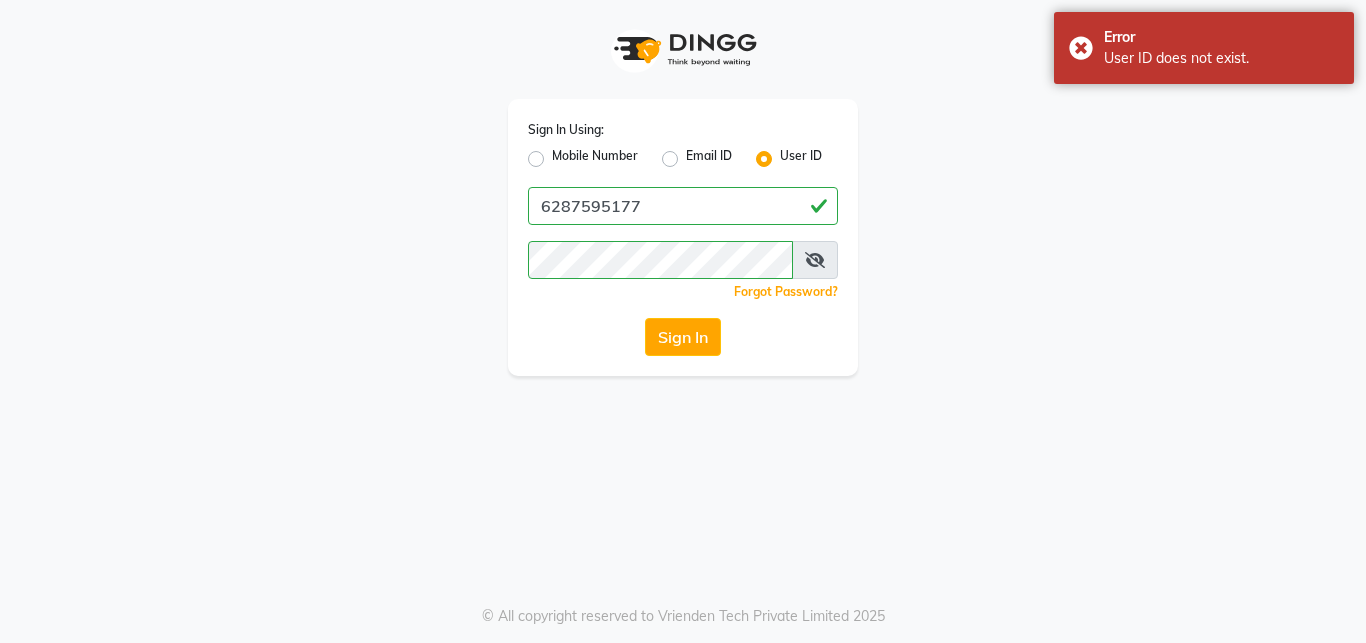 scroll, scrollTop: 0, scrollLeft: 0, axis: both 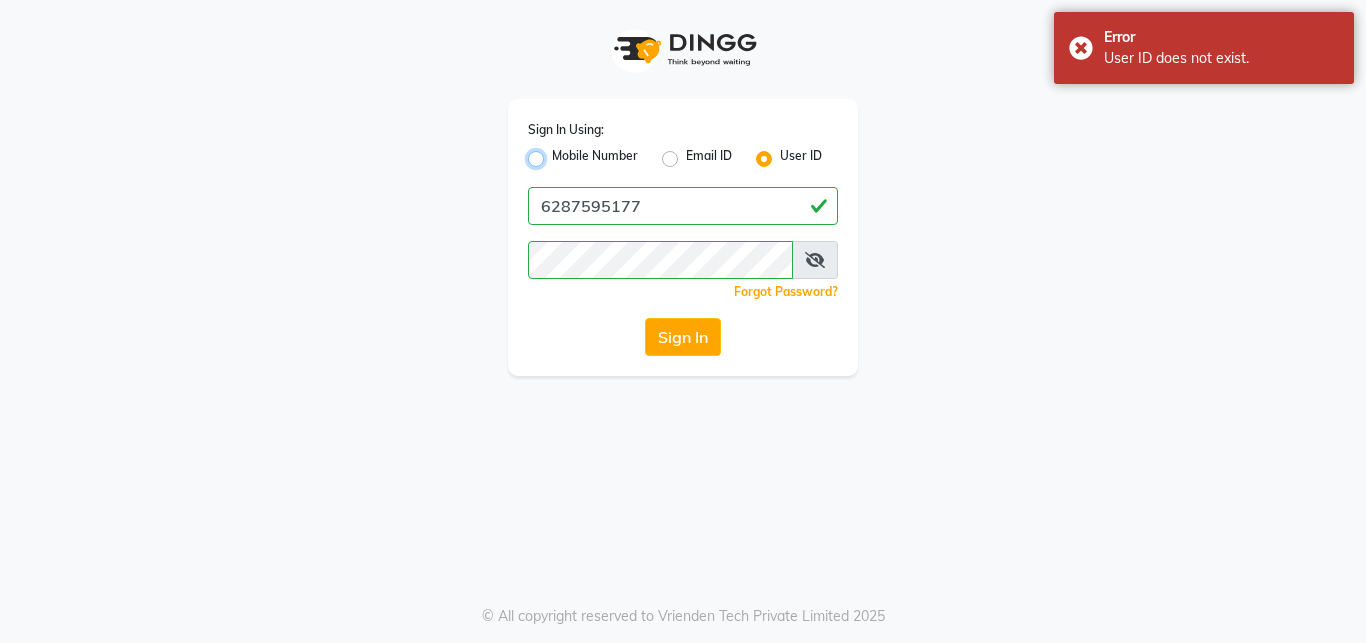 click on "Mobile Number" at bounding box center [558, 153] 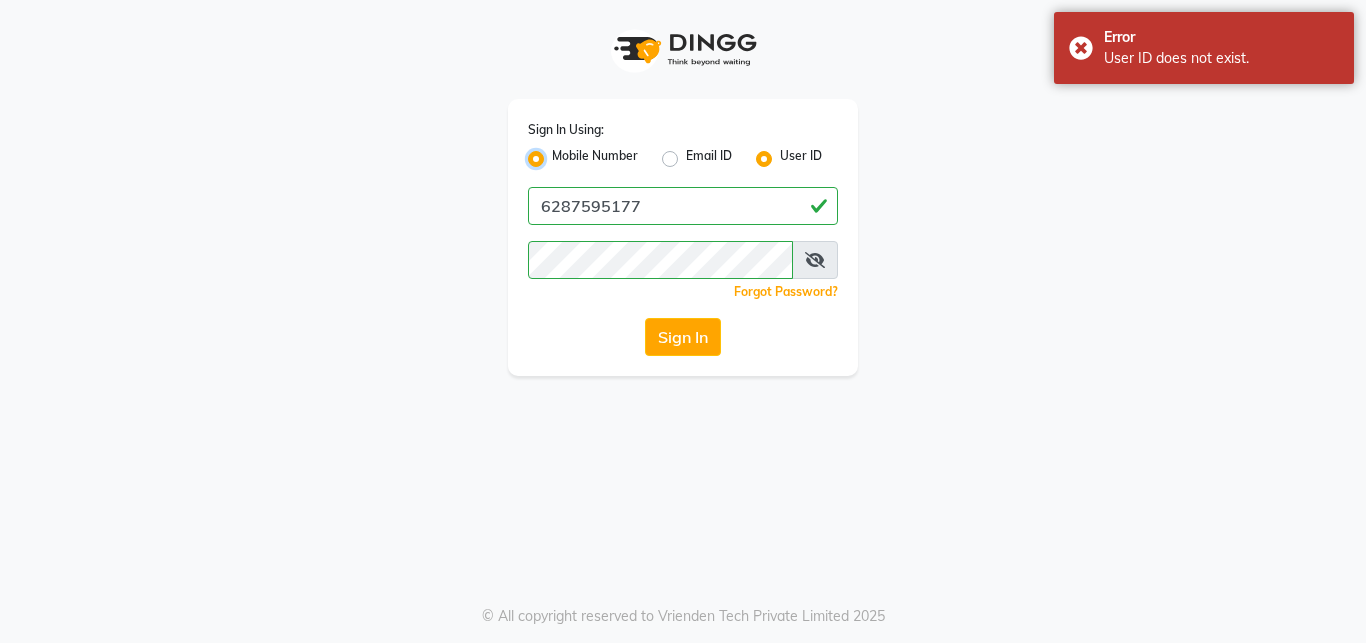 radio on "false" 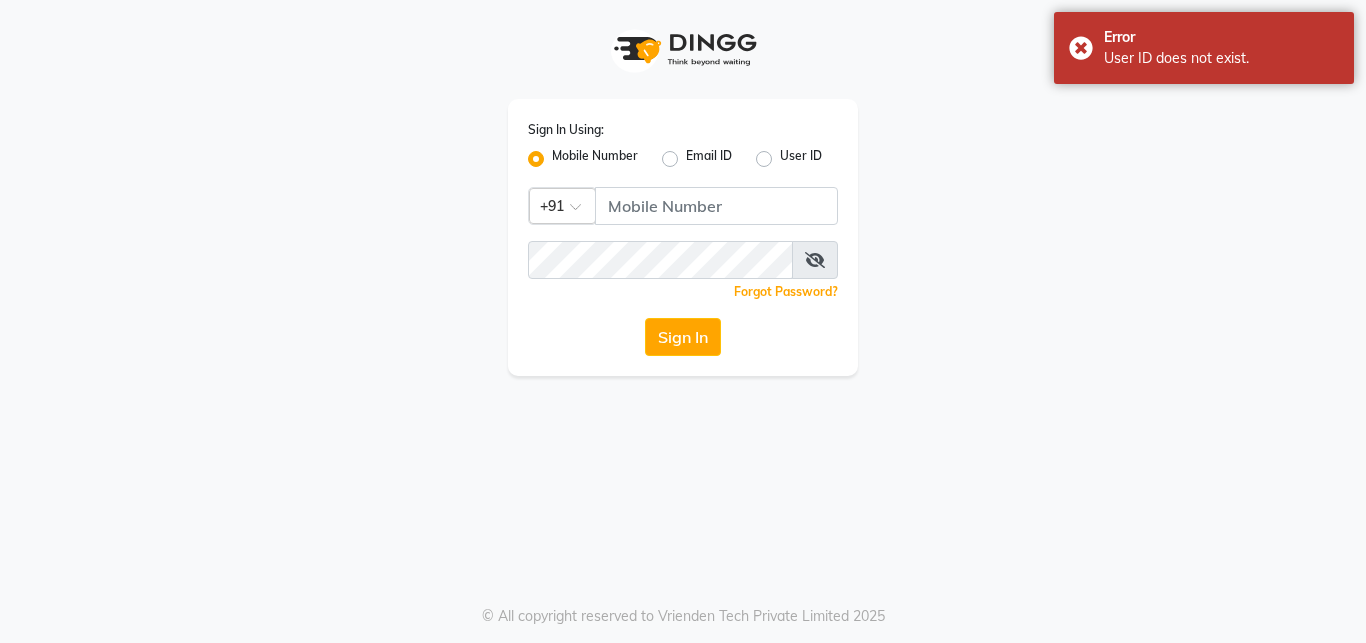 click on "Sign In Using: Mobile Number Email ID User ID Country Code × +91  Remember me Forgot Password?  Sign In" 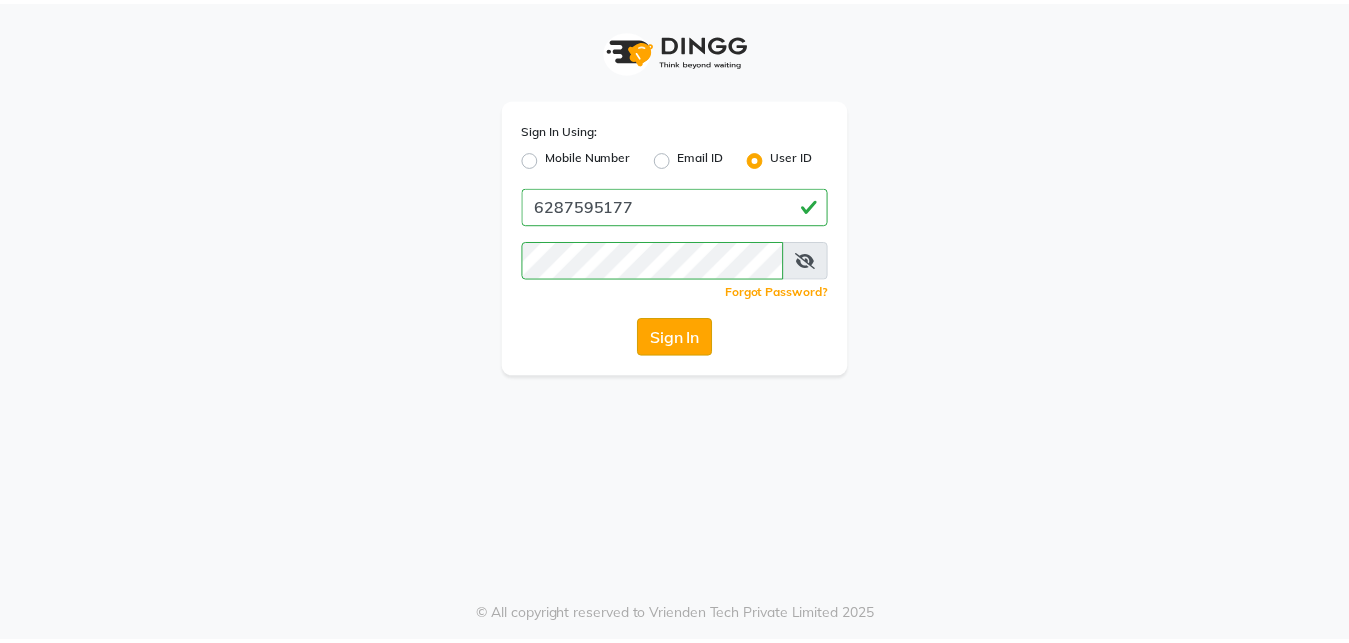 scroll, scrollTop: 0, scrollLeft: 0, axis: both 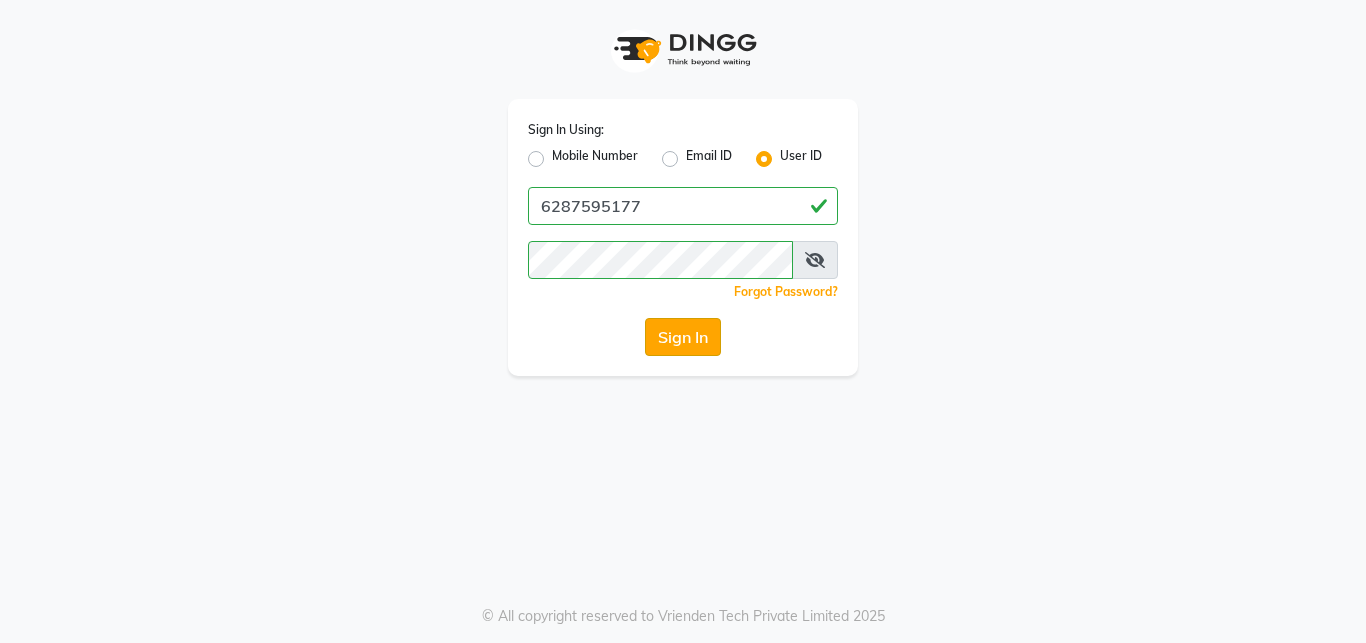 click on "Sign In" 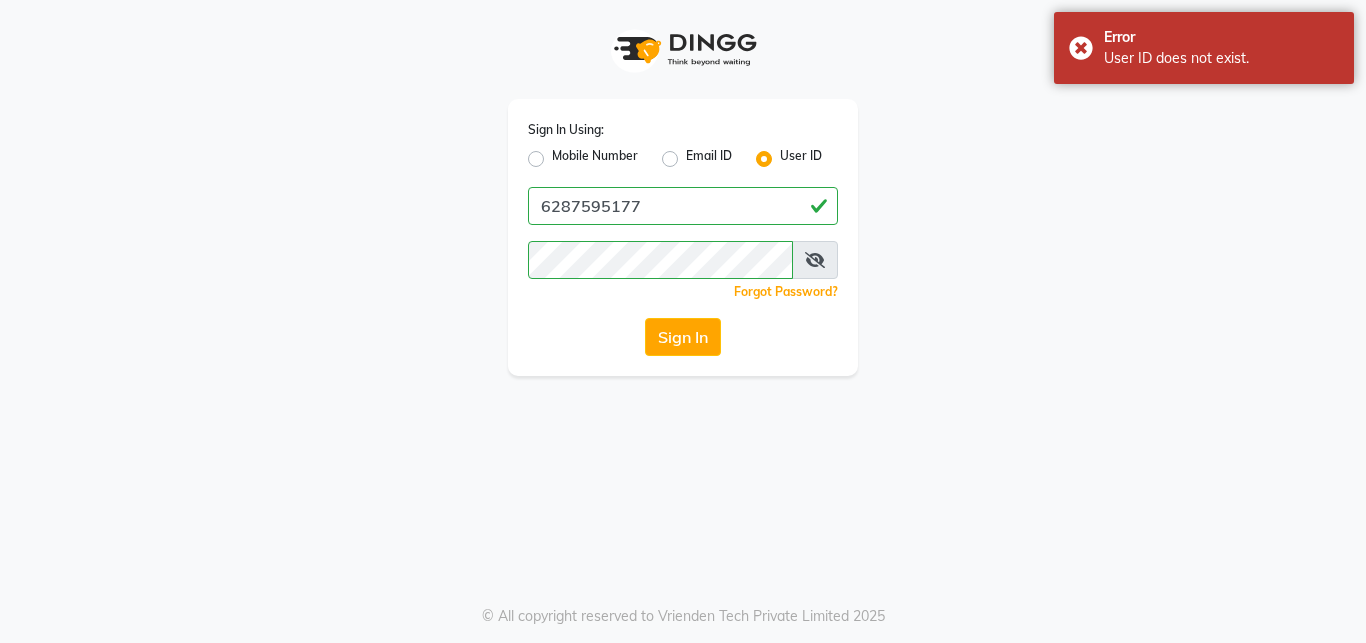 click at bounding box center [815, 260] 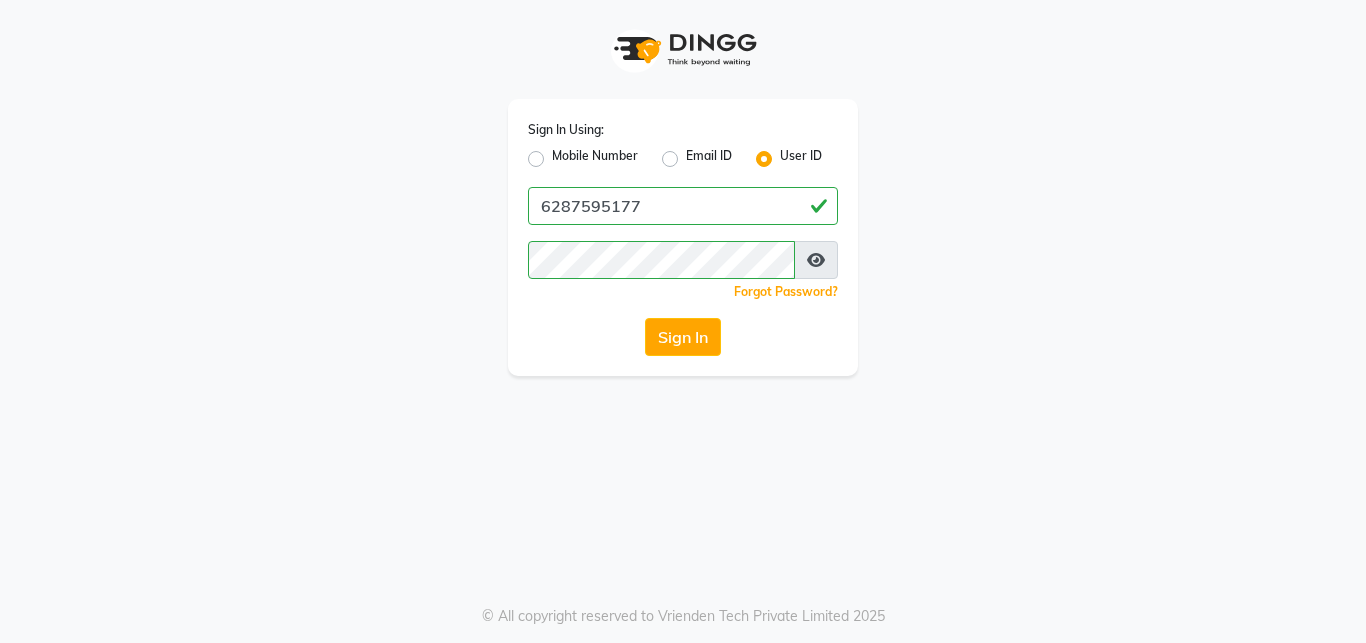 click on "Mobile Number" 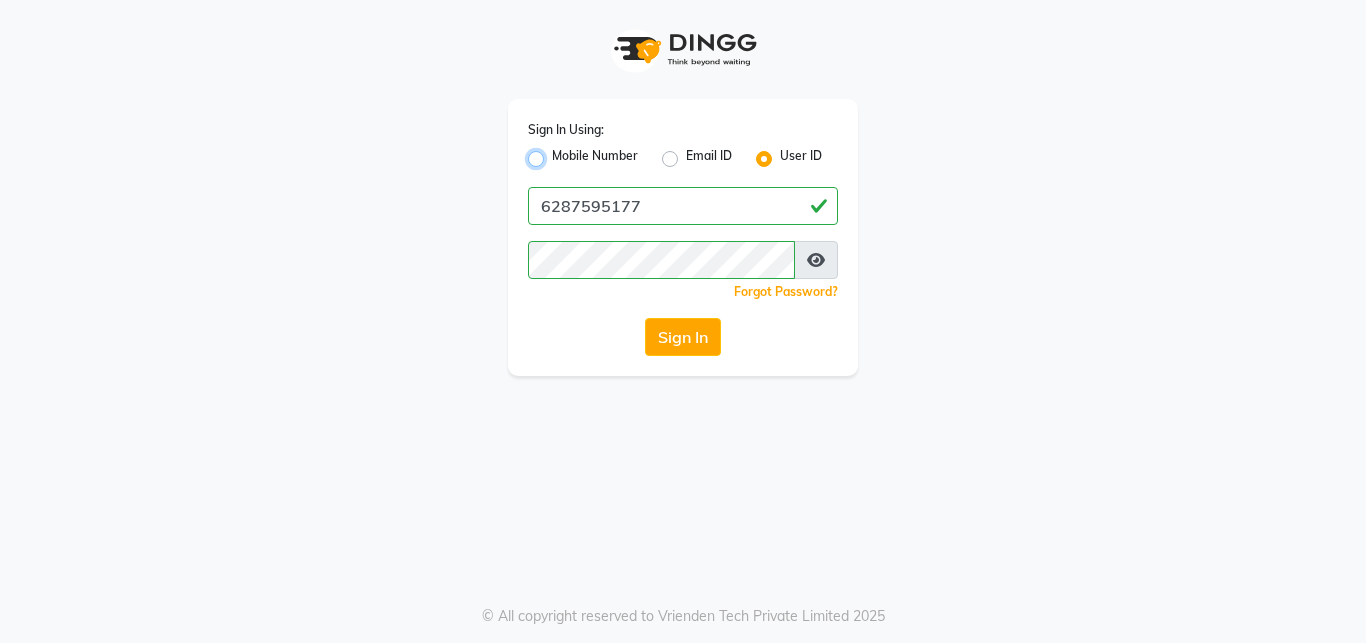 click on "Mobile Number" at bounding box center (558, 153) 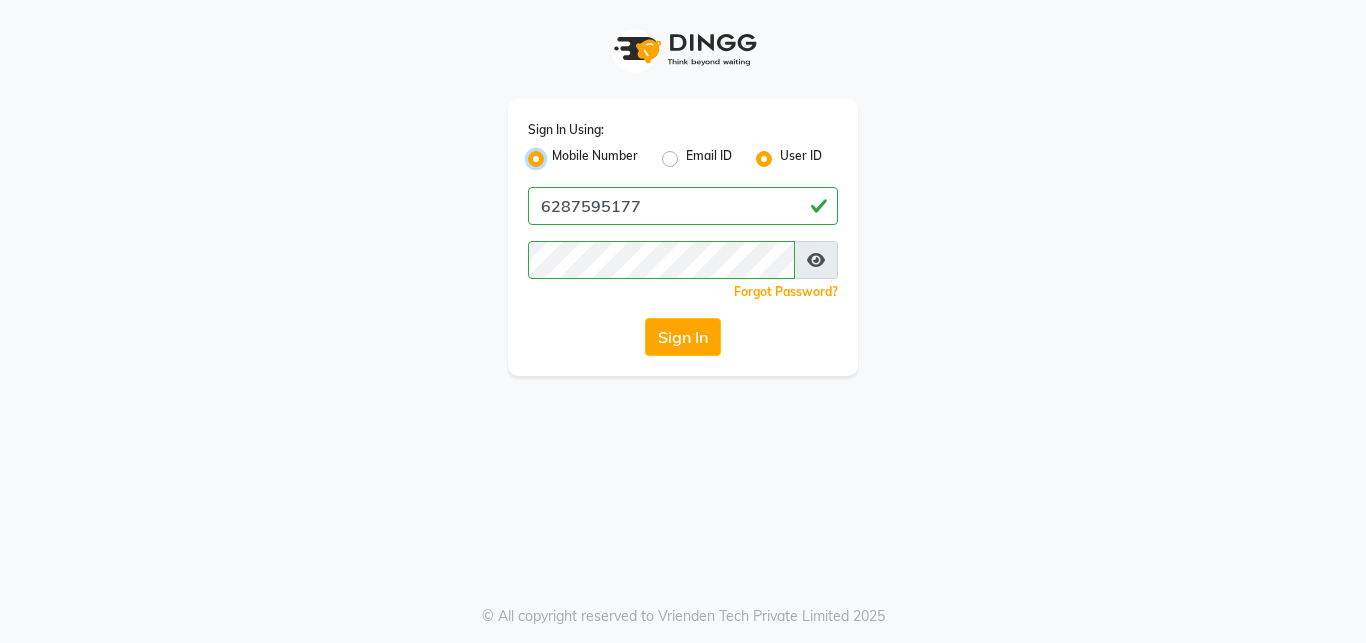 radio on "false" 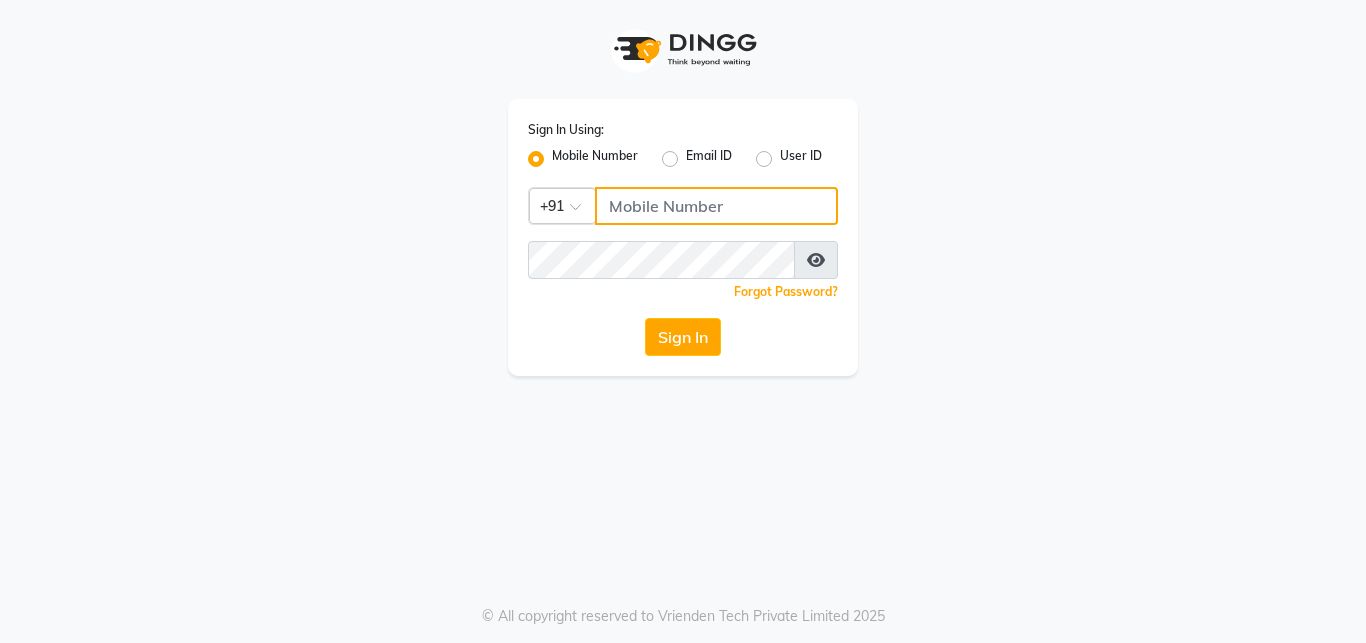 click 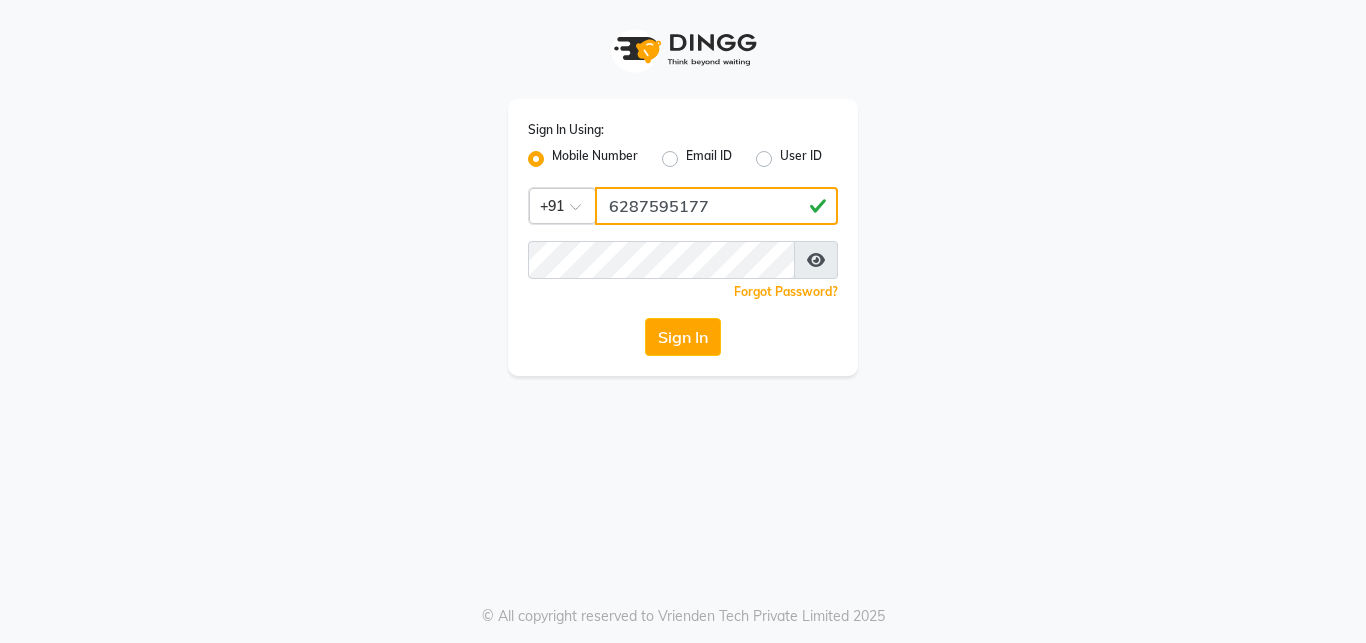 type on "6287595177" 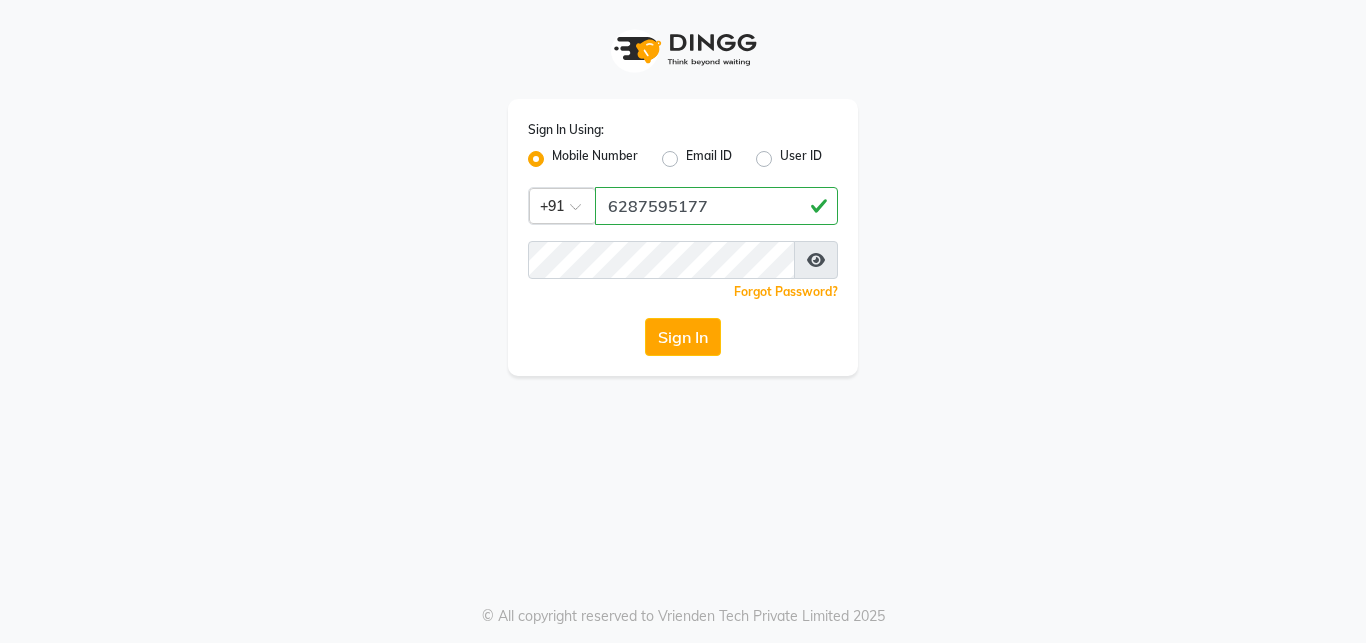 click on "Sign In Using: Mobile Number Email ID User ID Country Code × +91 [PHONE] Remember me Forgot Password? Sign In" 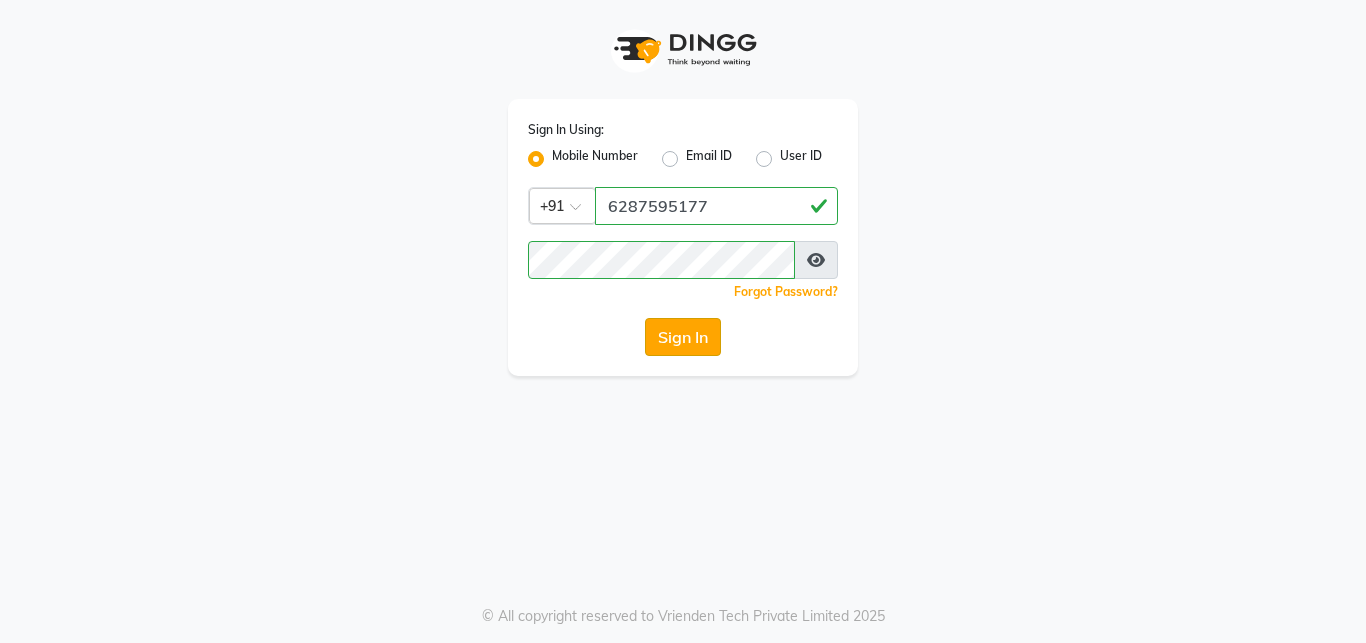 click on "Sign In" 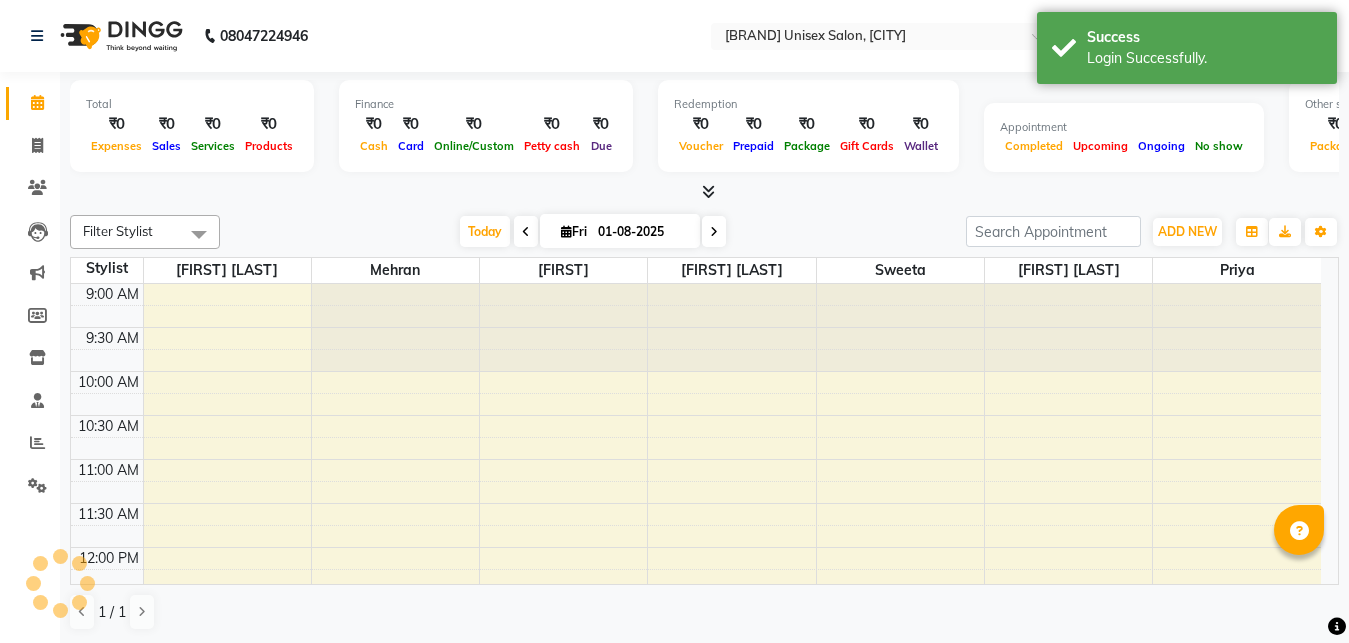 scroll, scrollTop: 0, scrollLeft: 0, axis: both 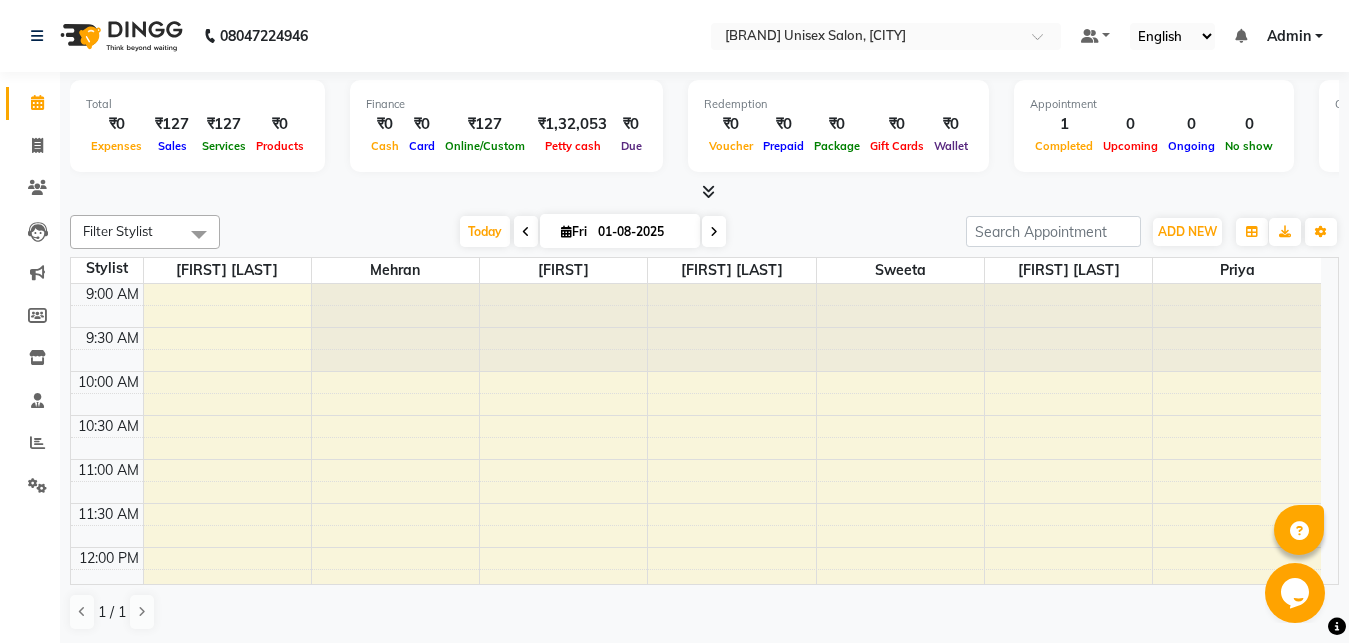click at bounding box center (526, 231) 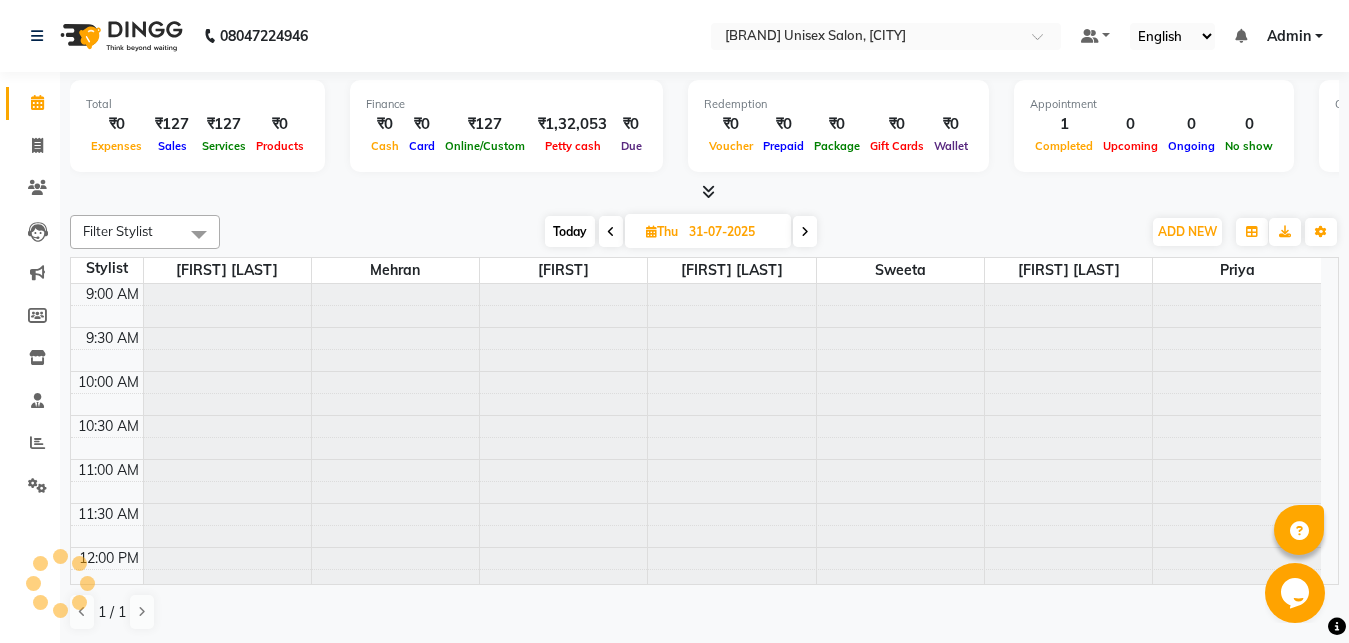 scroll, scrollTop: 353, scrollLeft: 0, axis: vertical 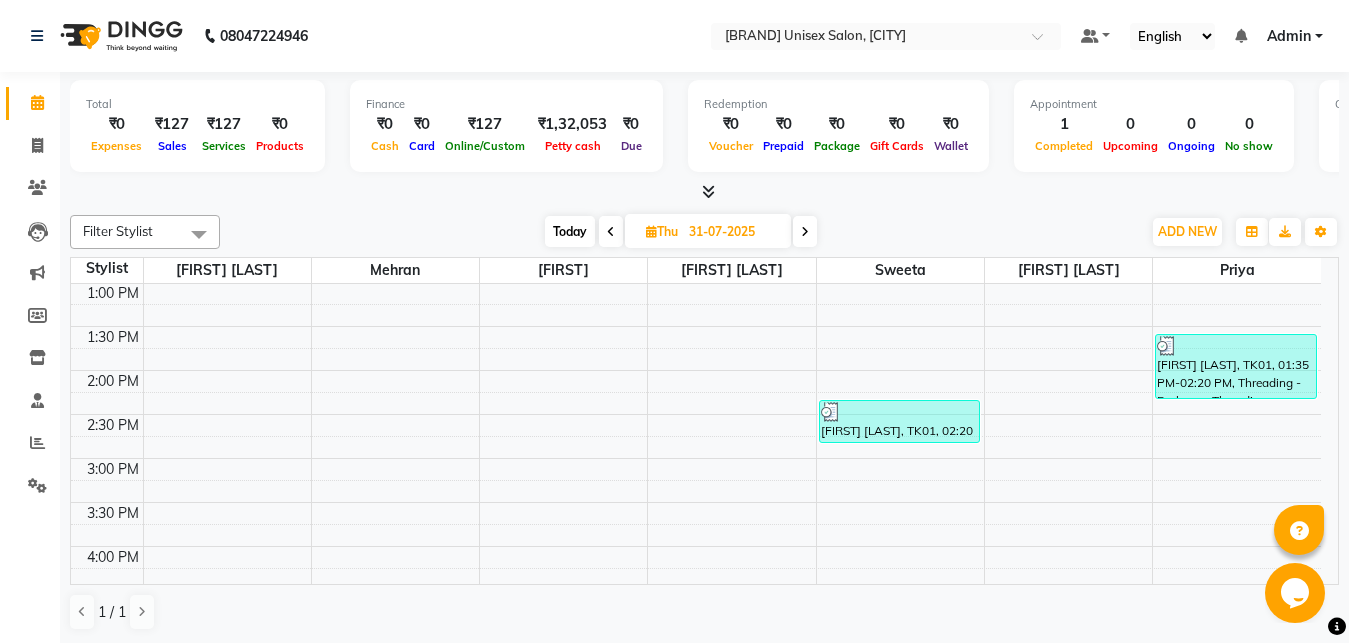 click at bounding box center (611, 232) 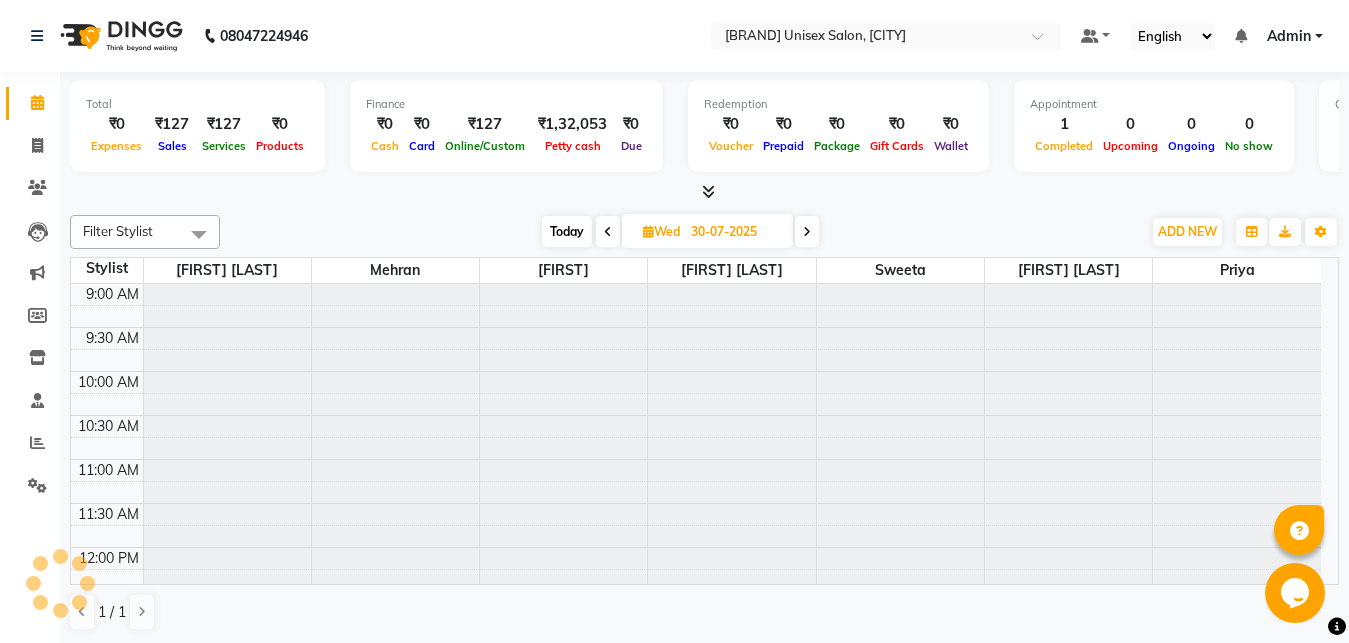 scroll, scrollTop: 353, scrollLeft: 0, axis: vertical 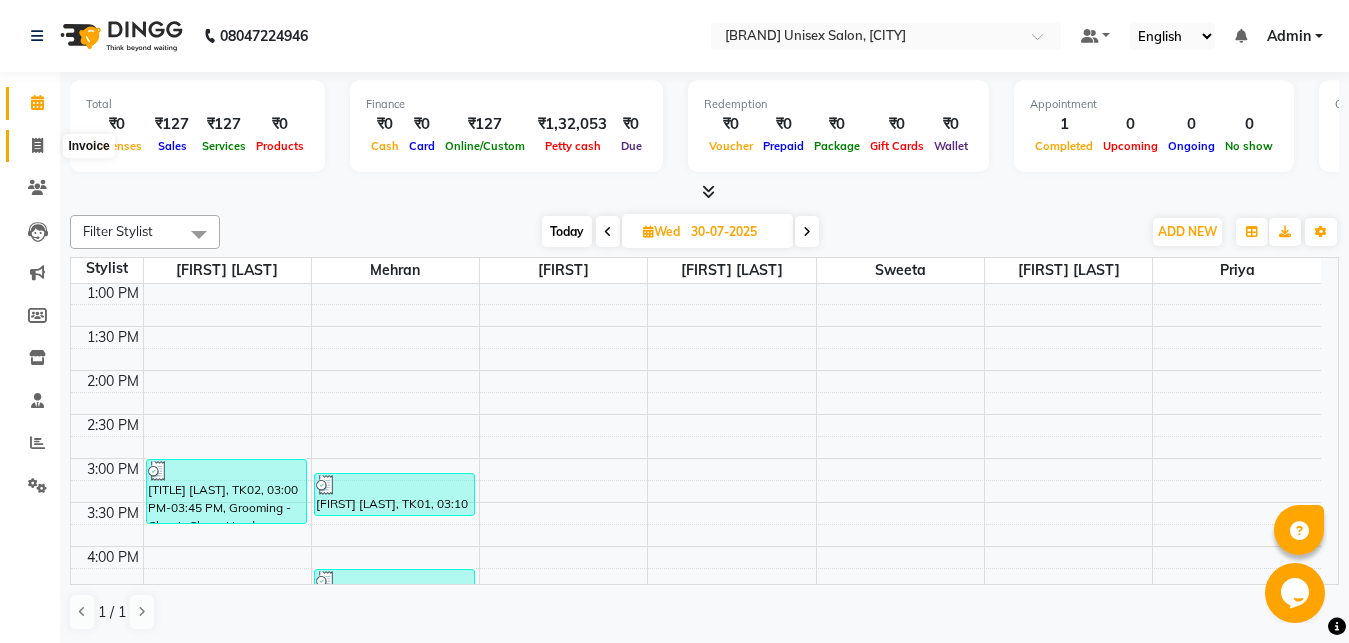 click 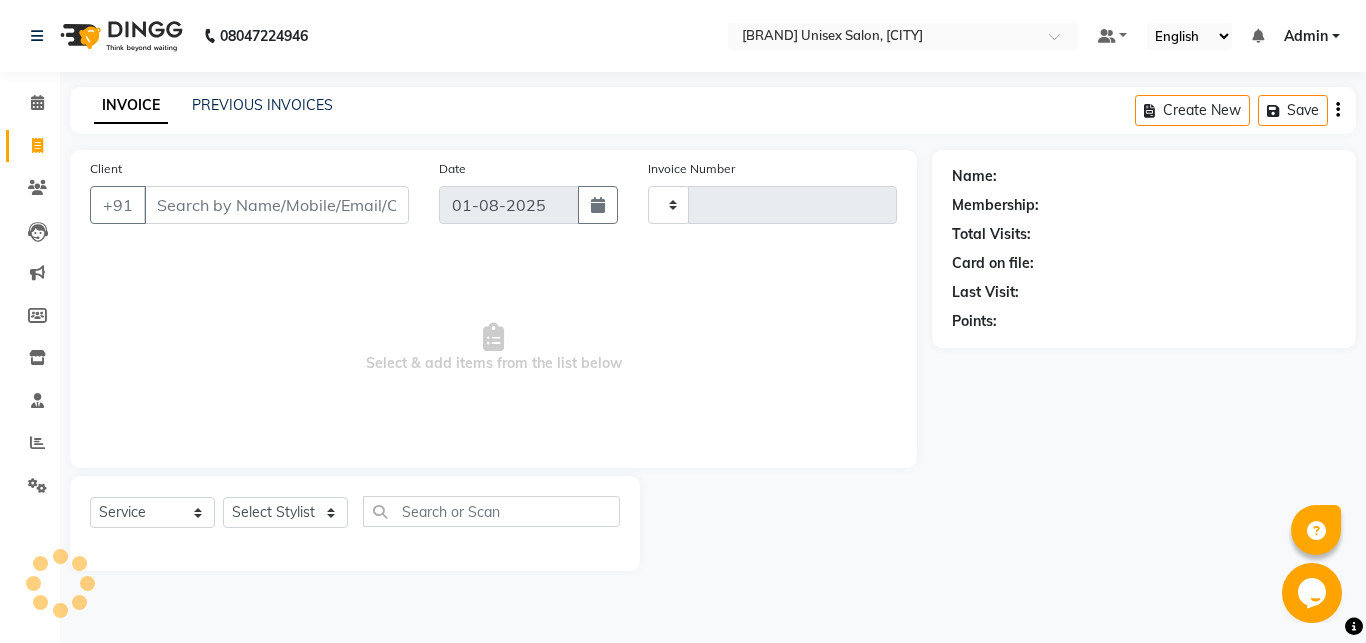 type on "0873" 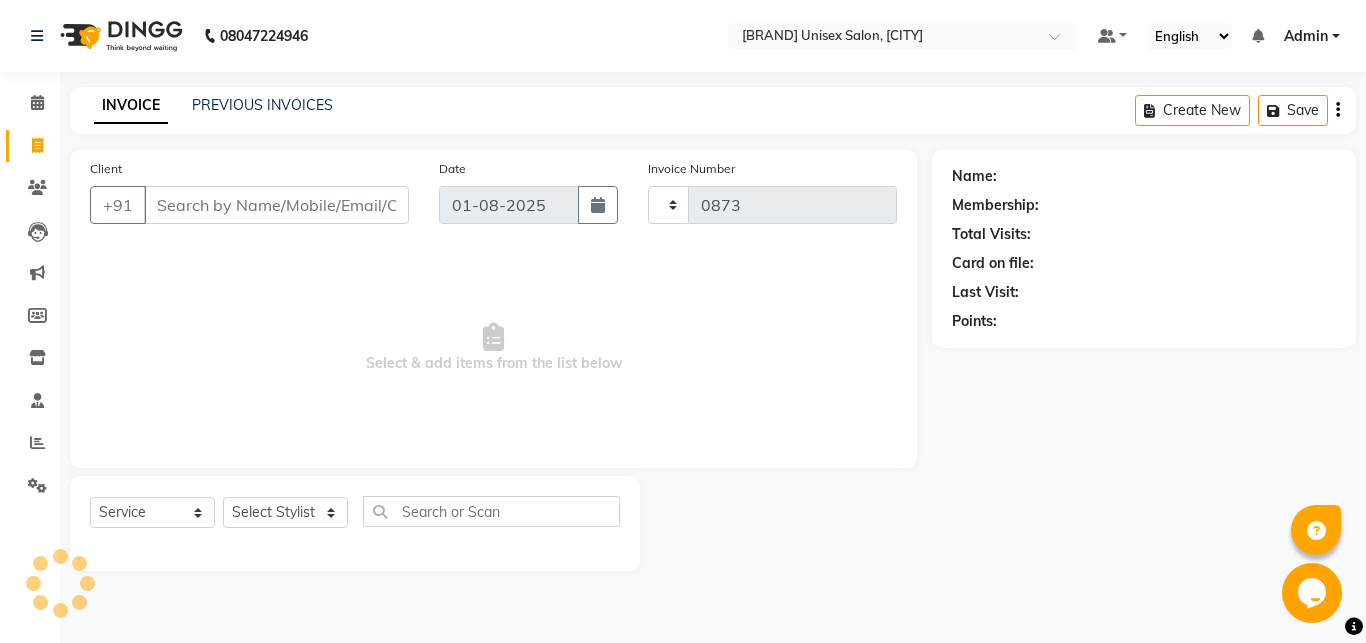 select on "6061" 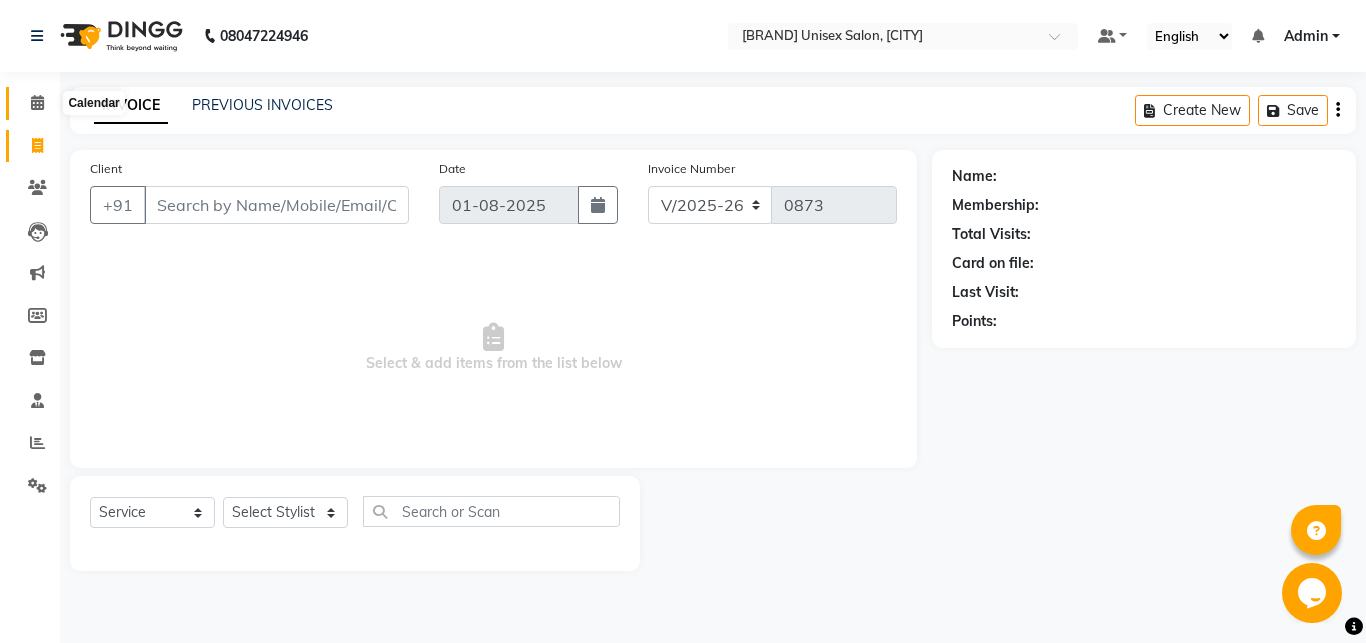 click 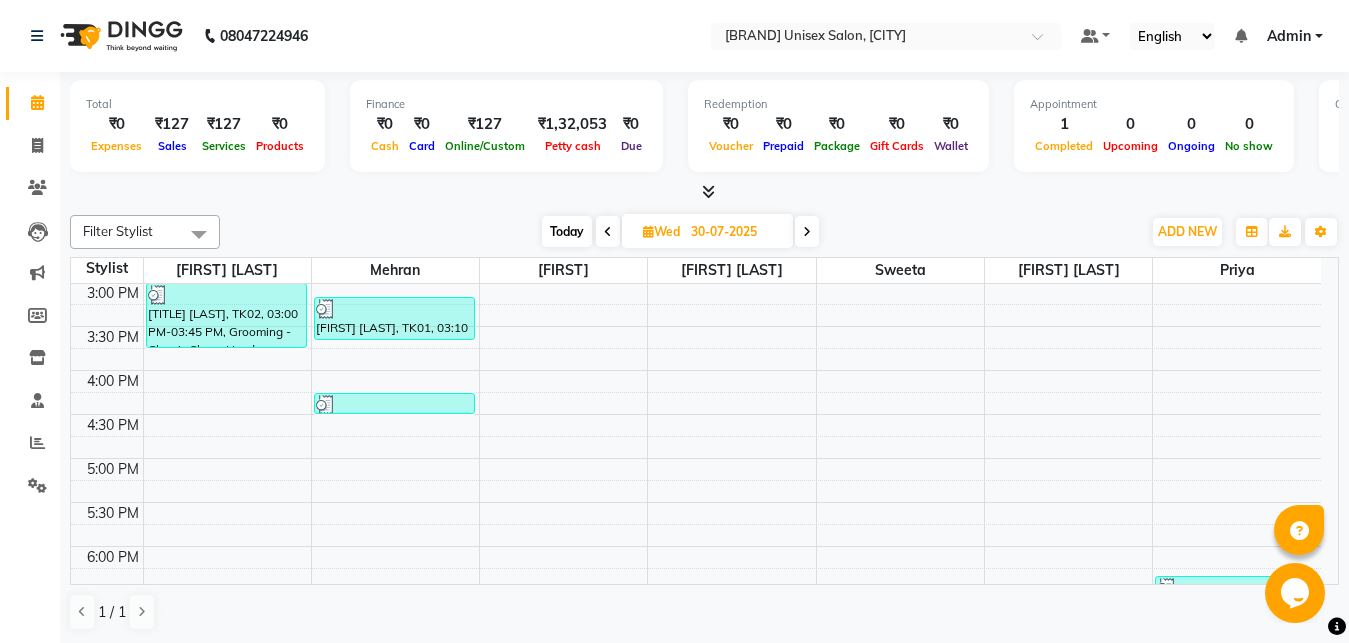 scroll, scrollTop: 542, scrollLeft: 0, axis: vertical 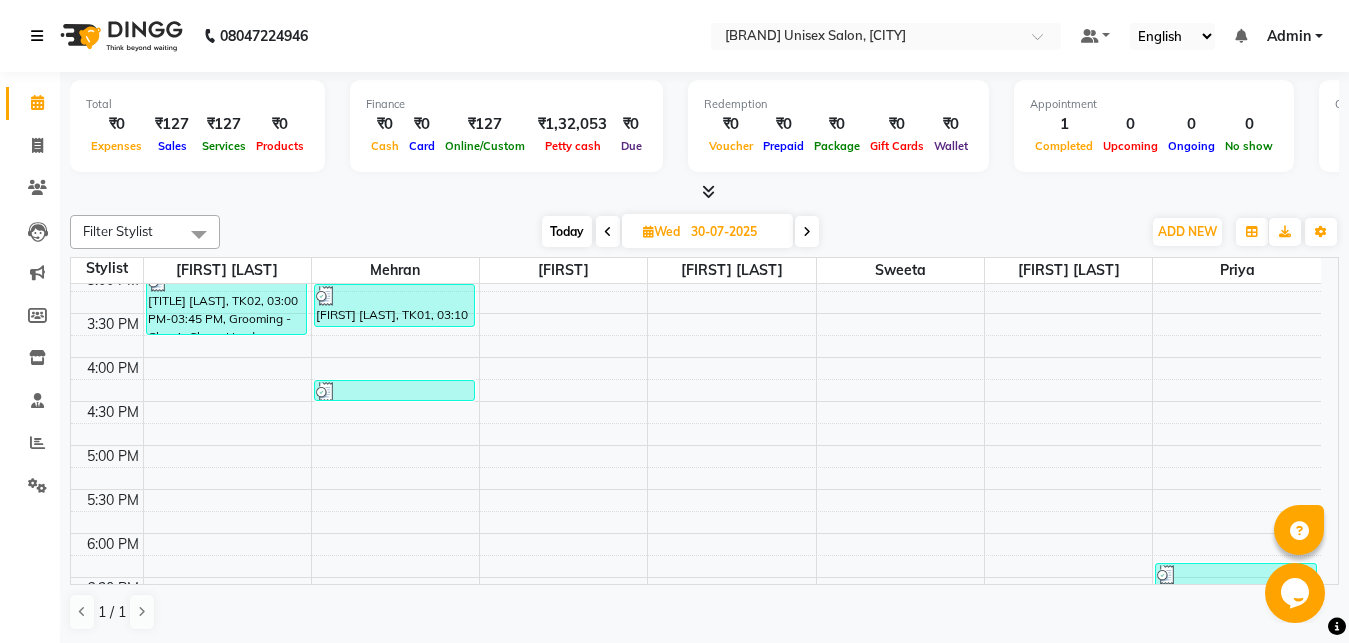 click at bounding box center (41, 36) 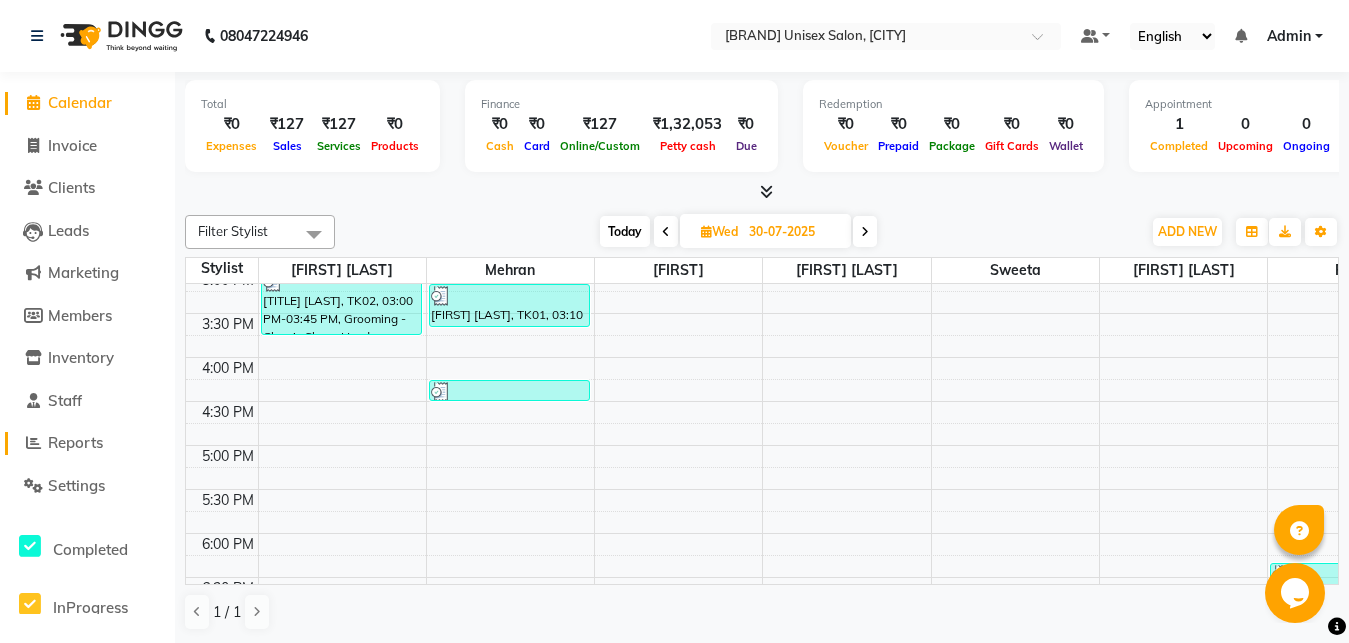 click on "Reports" 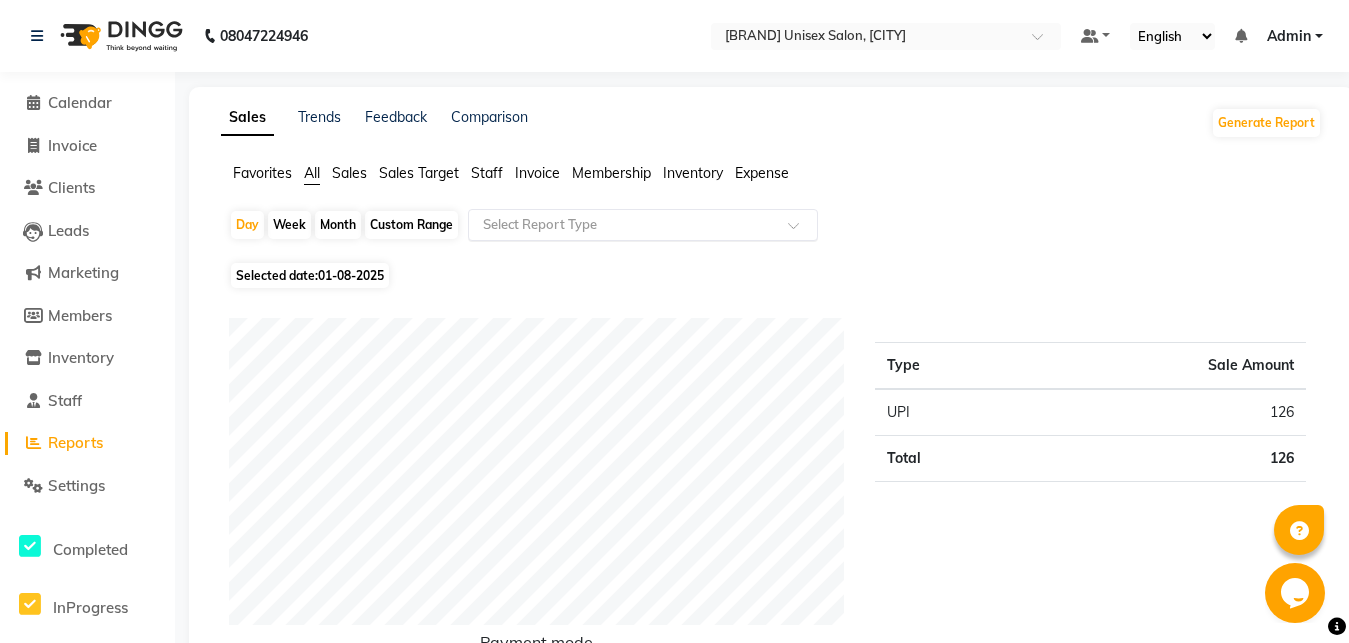 click 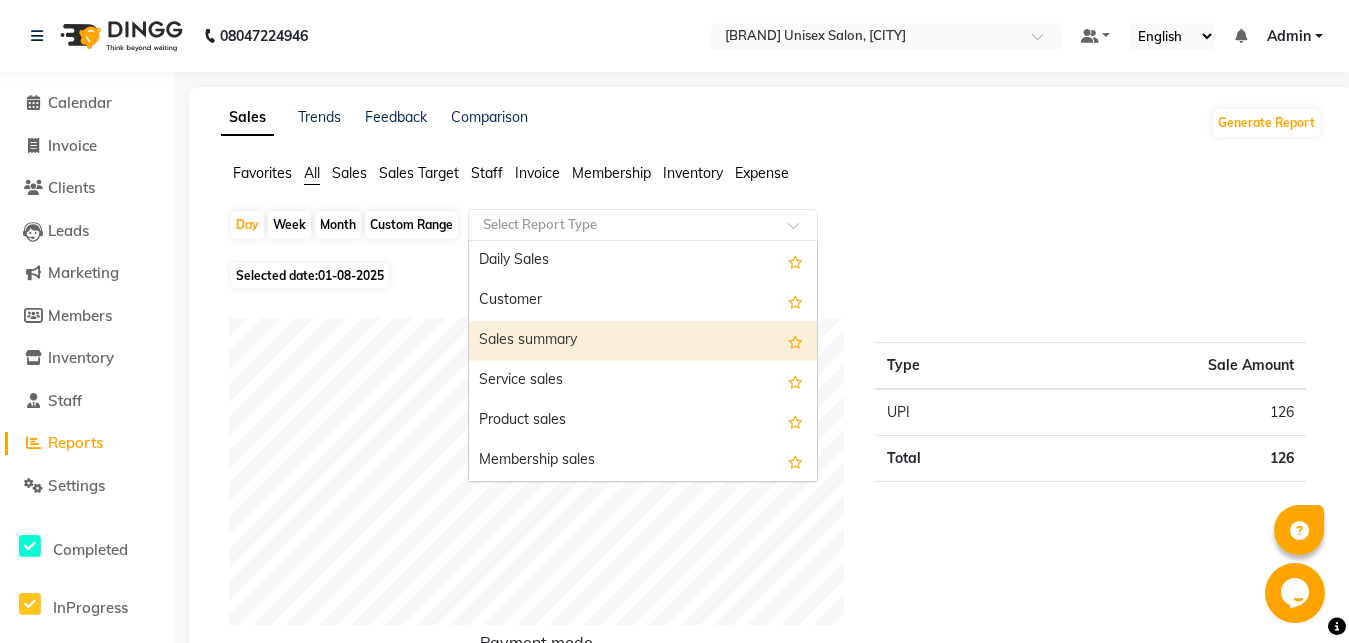 click on "Sales summary" at bounding box center [643, 341] 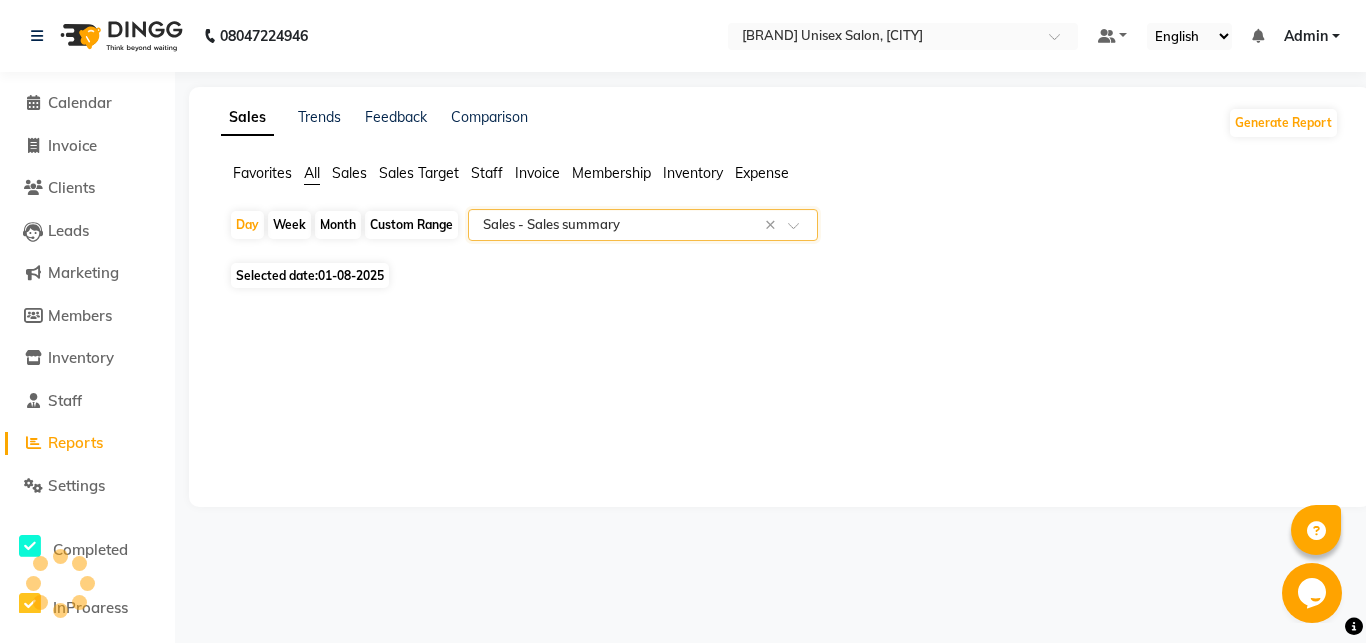 select on "csv" 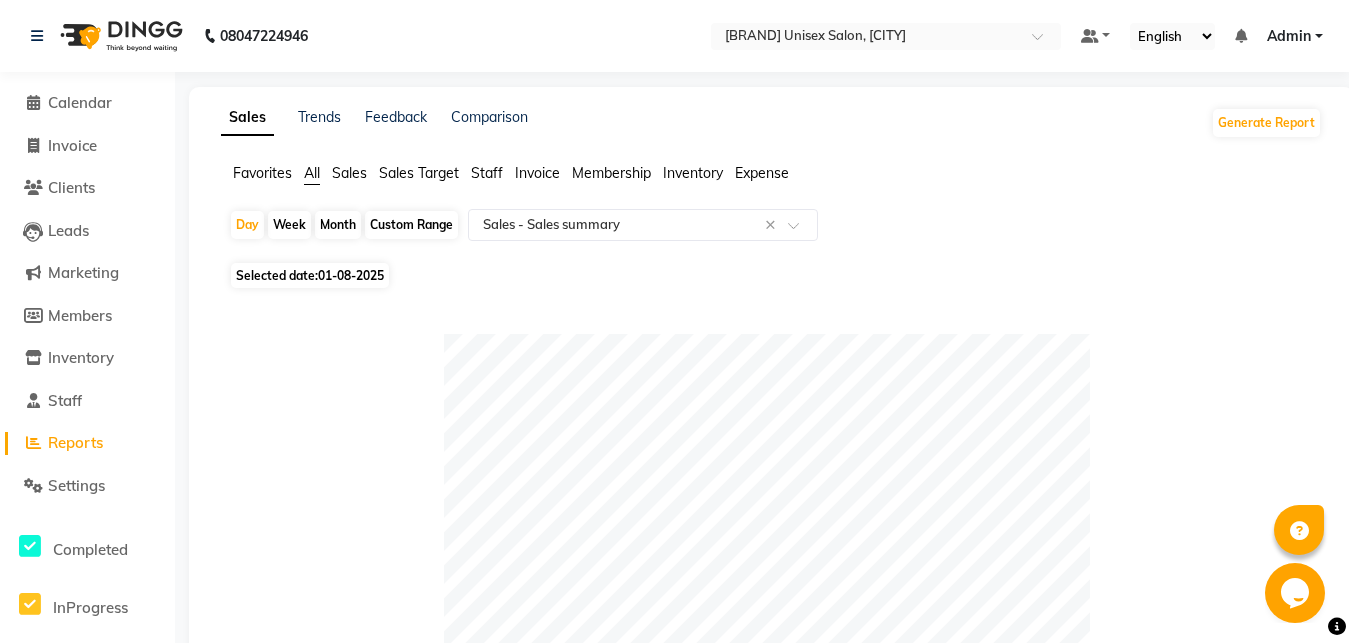 click on "Sales" 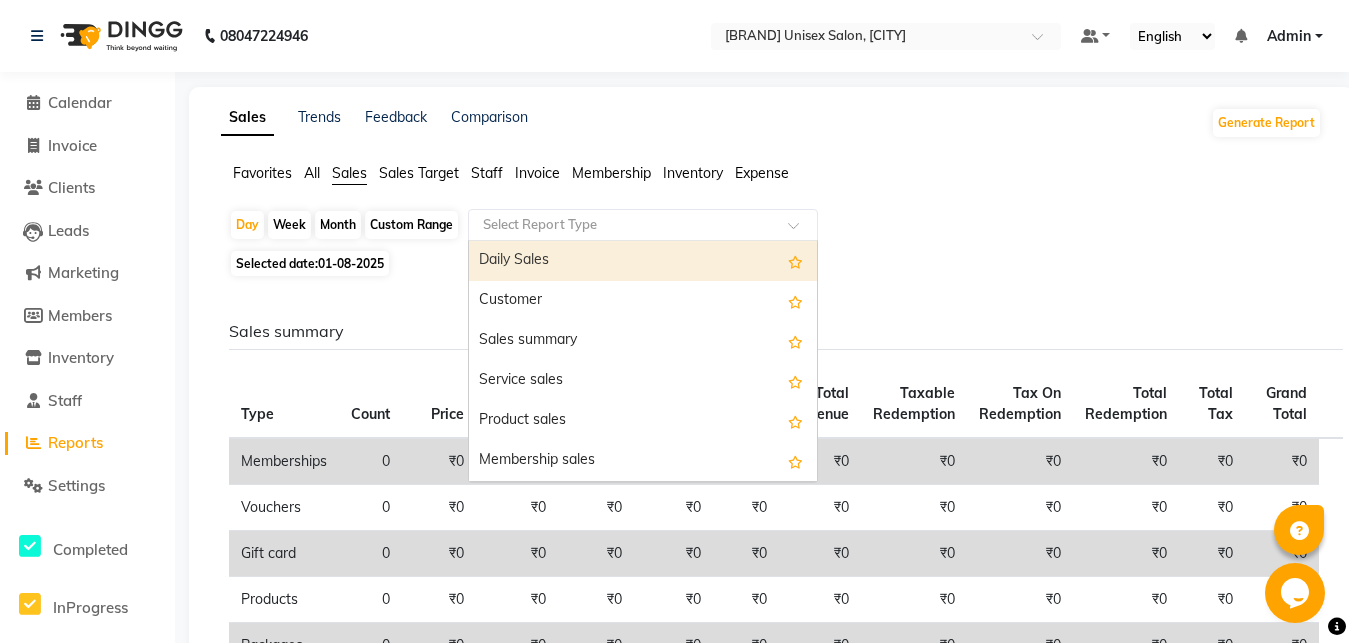 click 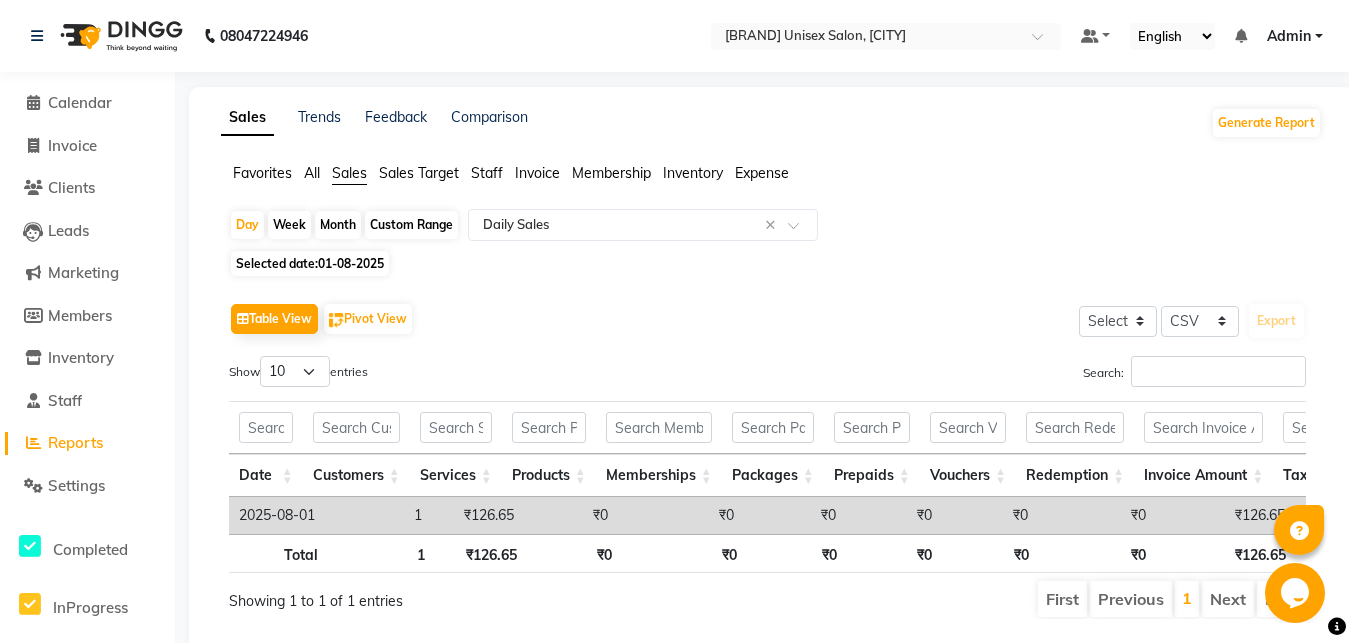 click on "Custom Range" 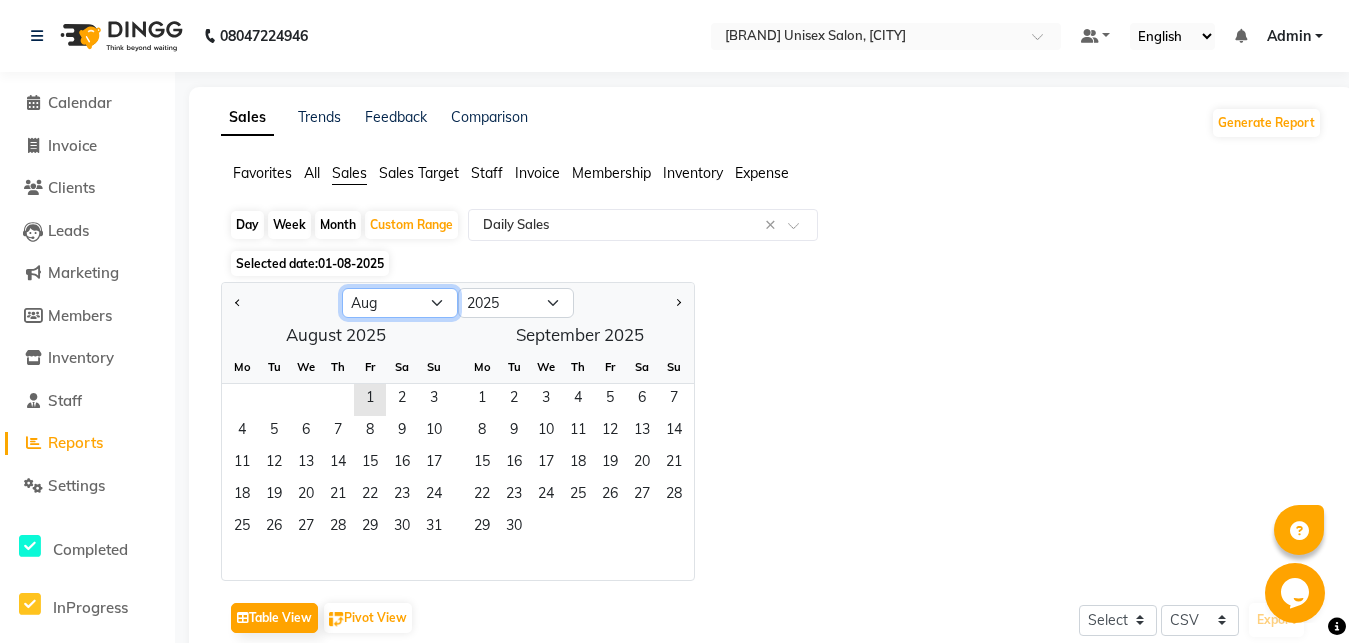 click on "Jan Feb Mar Apr May Jun Jul Aug Sep Oct Nov Dec" 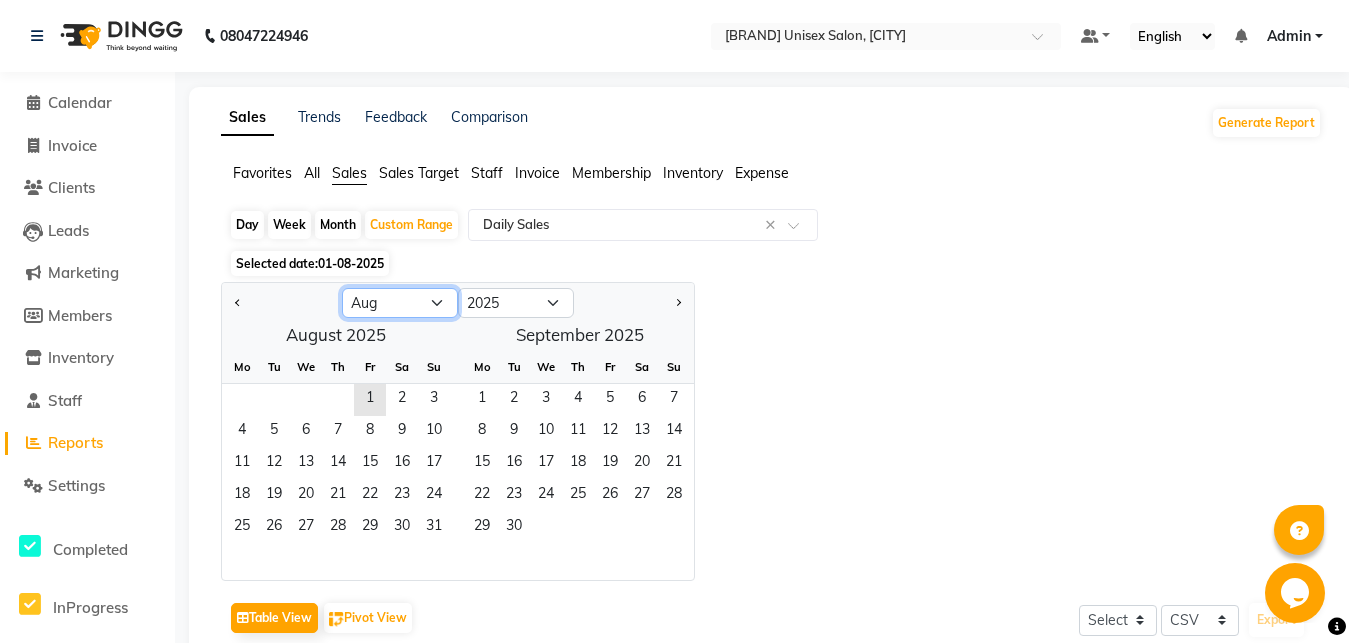 select on "7" 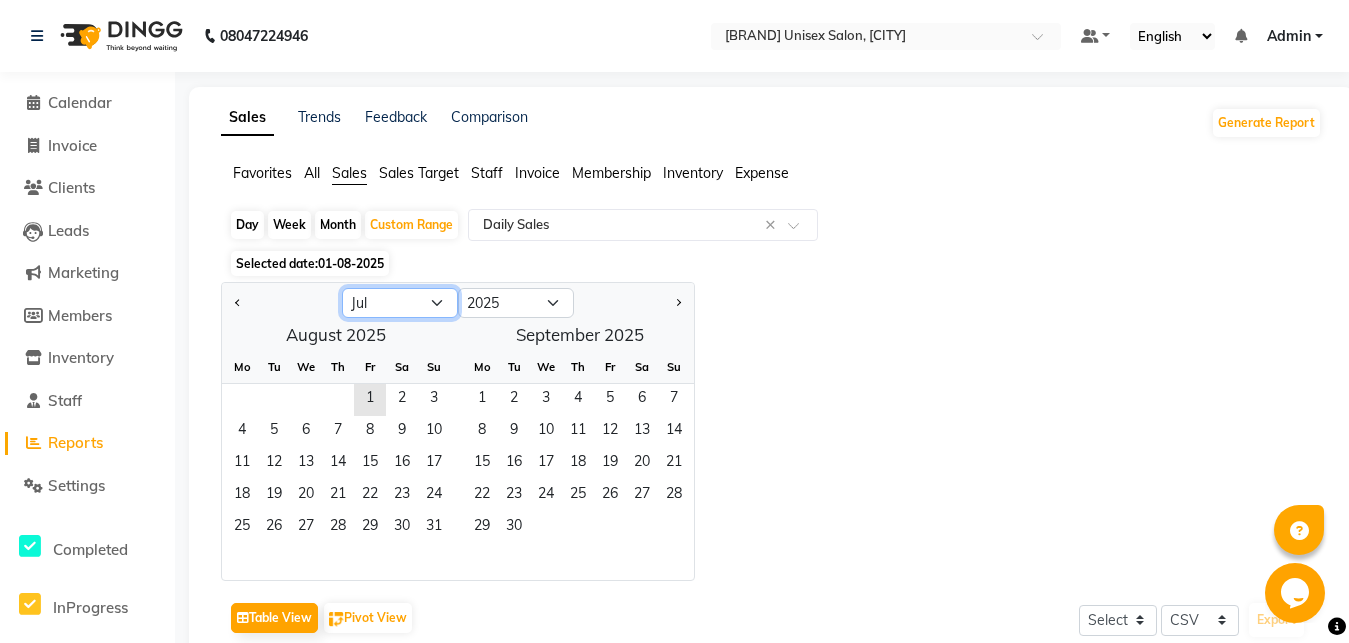 click on "Jul" 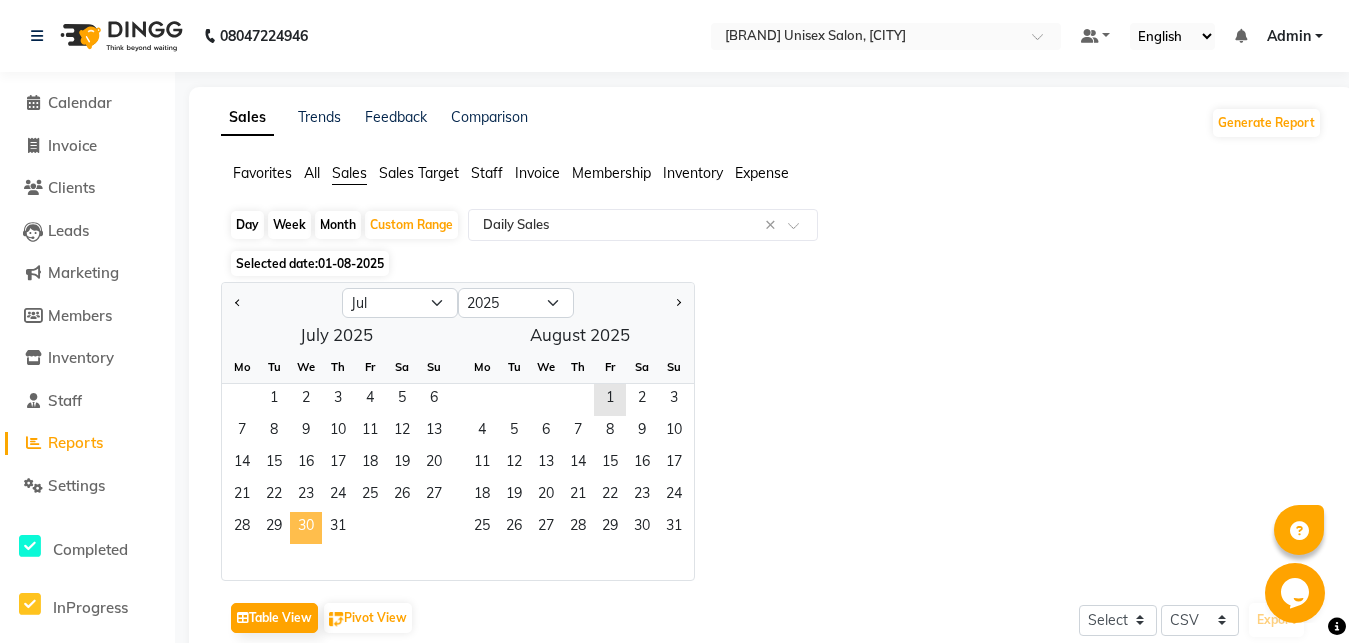 click on "30" 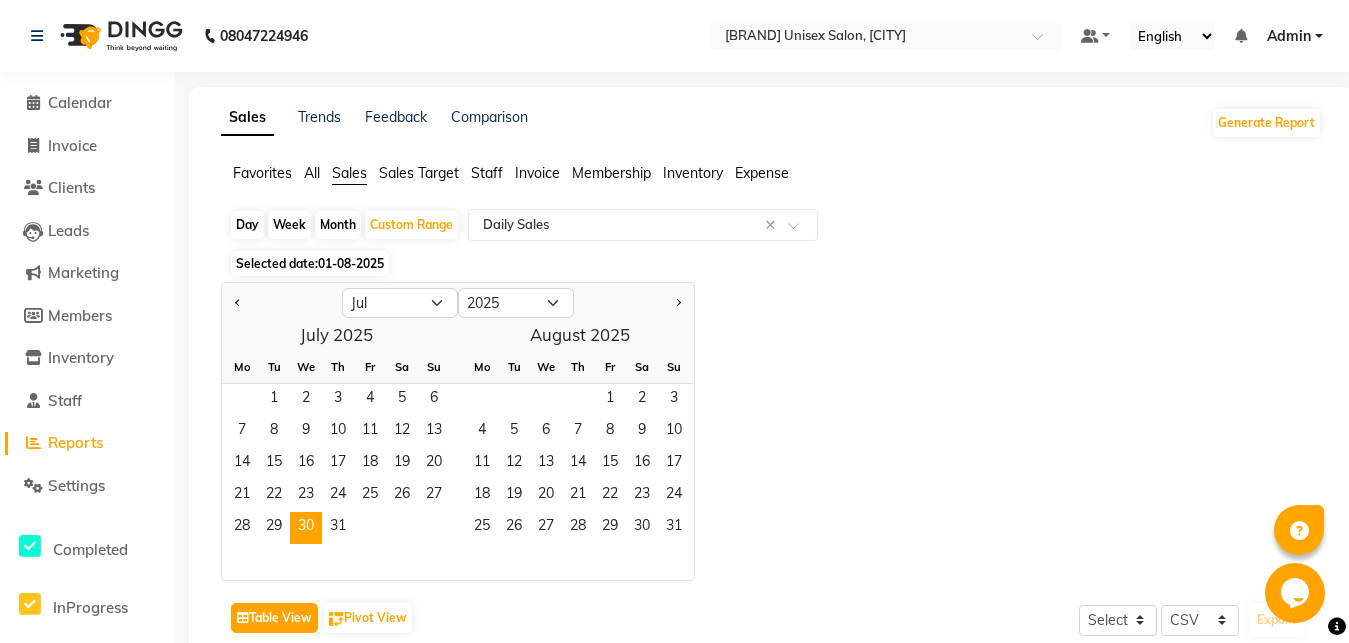 click on "Table View" 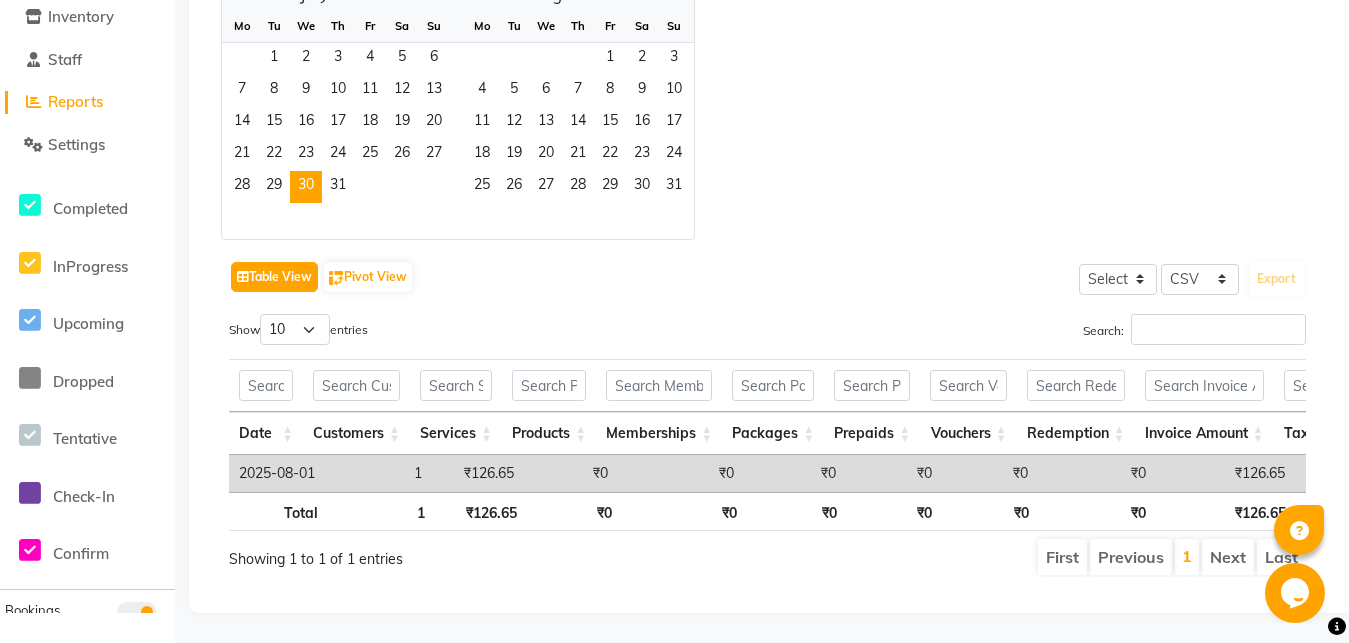 scroll, scrollTop: 0, scrollLeft: 0, axis: both 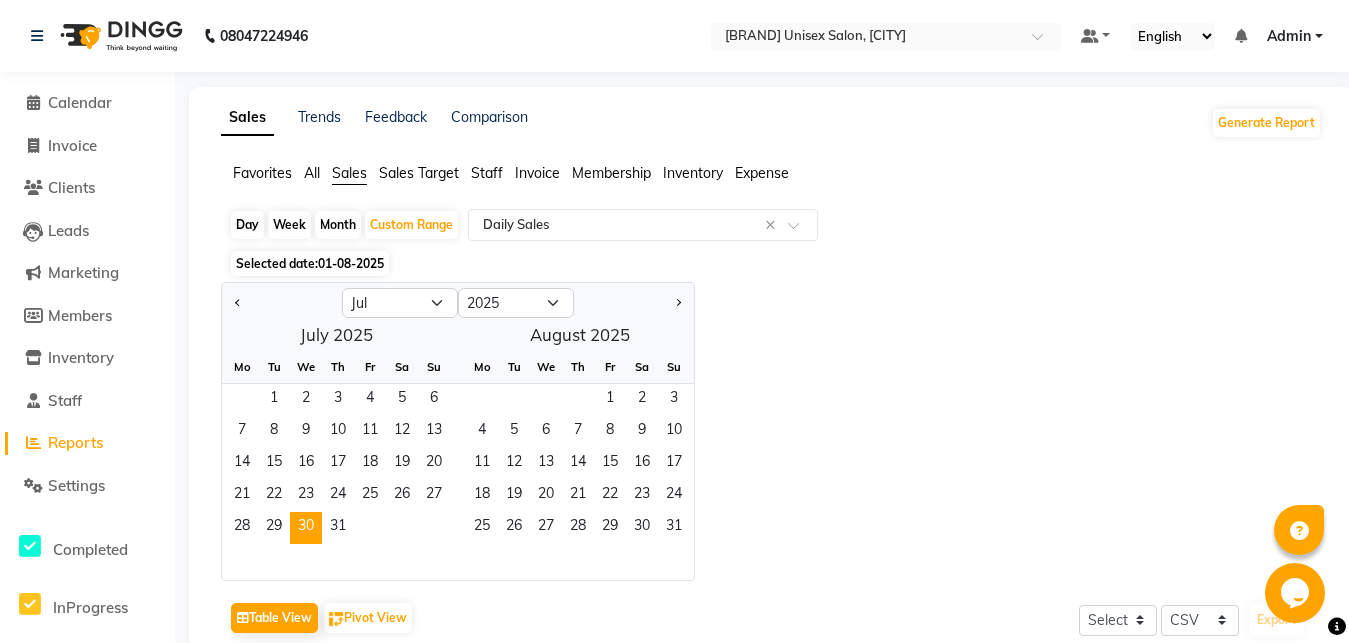 click on "Sales" 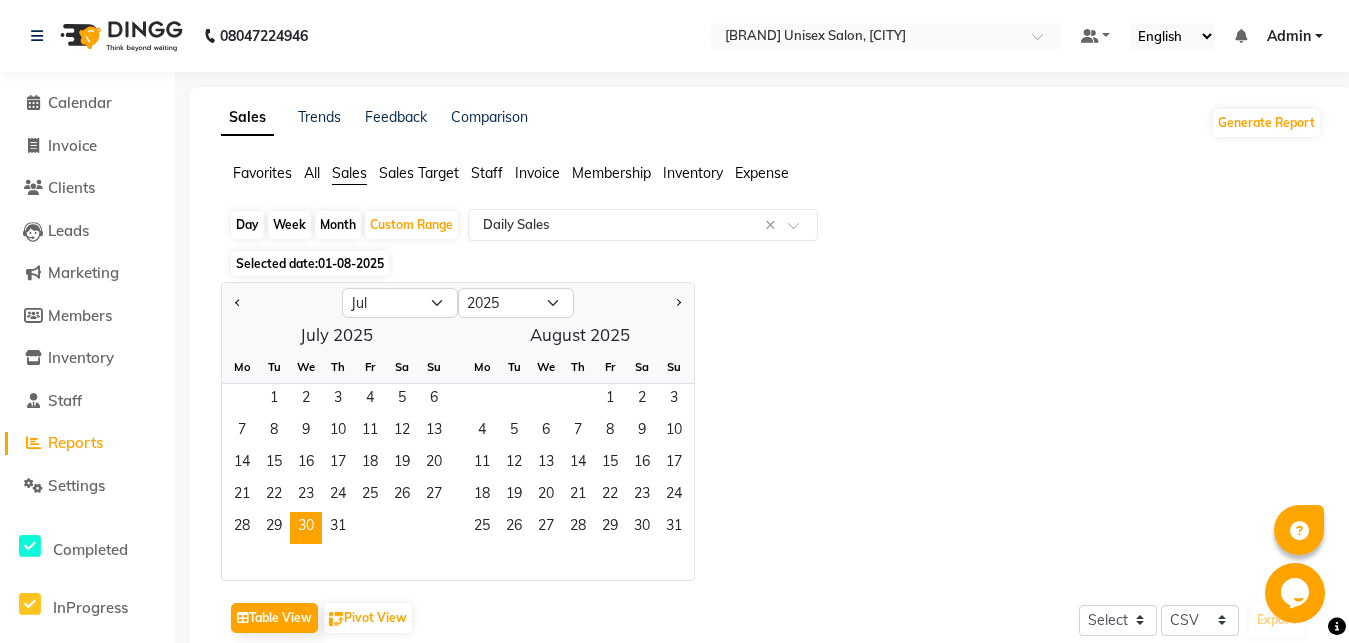 drag, startPoint x: 765, startPoint y: 228, endPoint x: 855, endPoint y: 286, distance: 107.07007 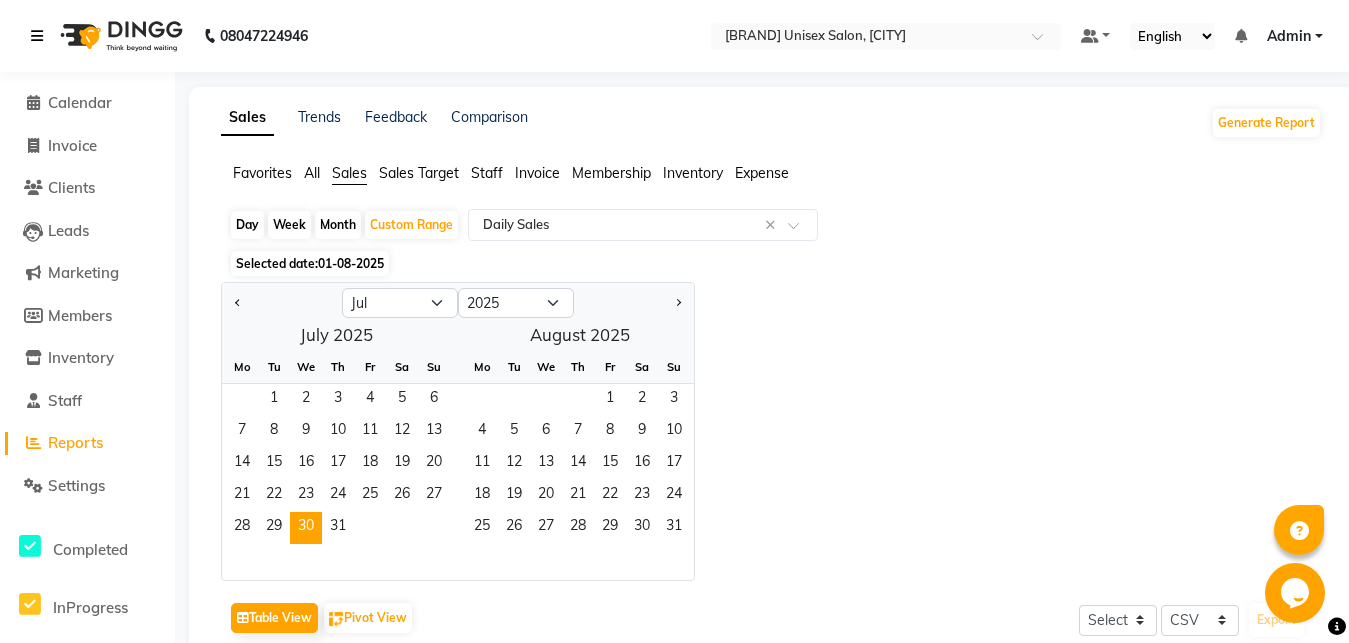 click at bounding box center [37, 36] 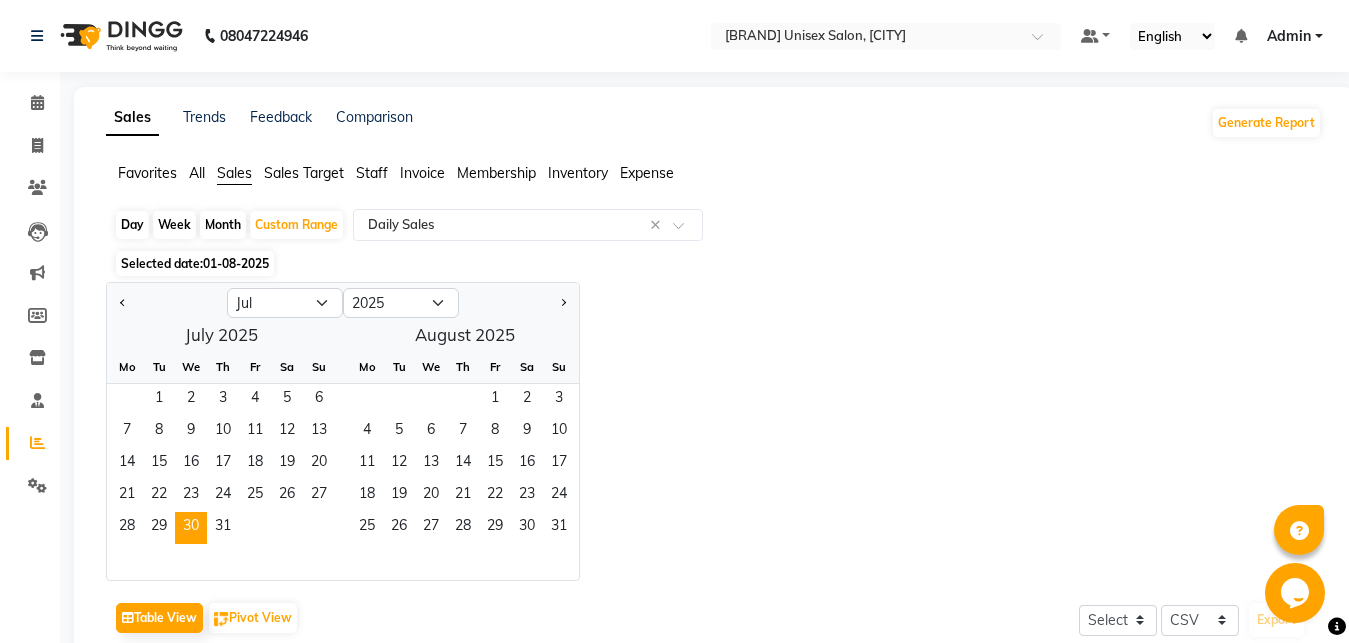 click on "Sales" 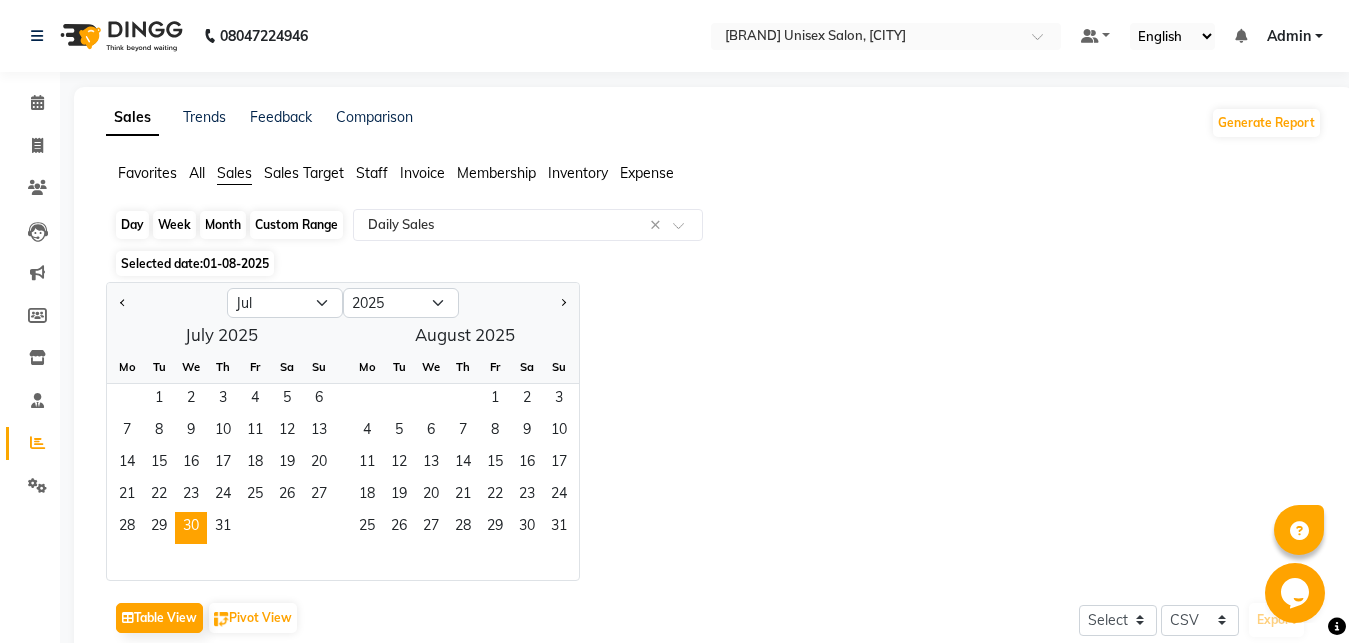 click on "Custom Range" 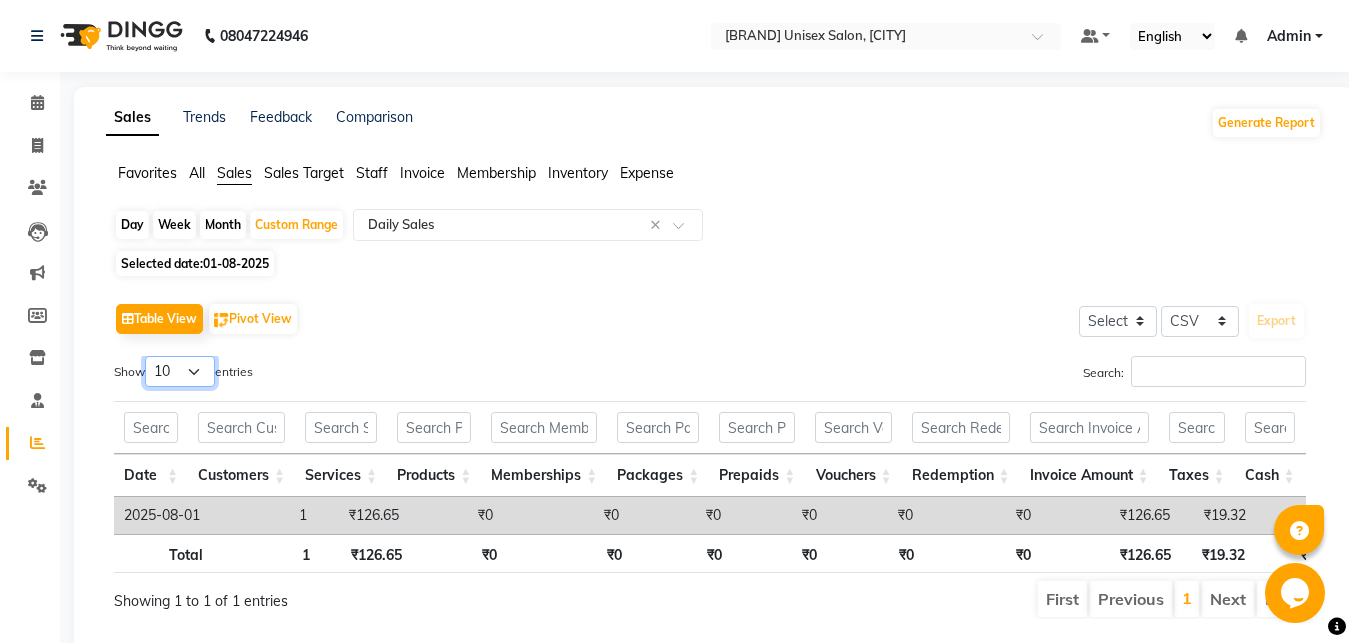 click on "10 25 50 100" at bounding box center (180, 371) 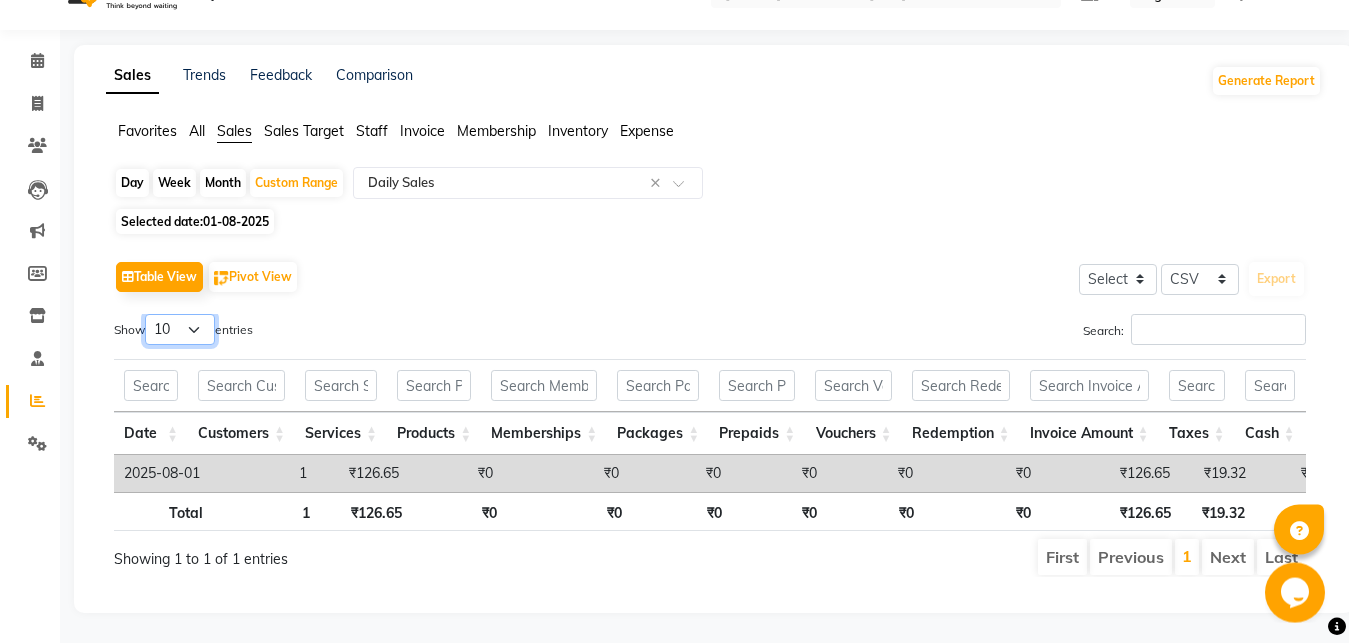 scroll, scrollTop: 77, scrollLeft: 0, axis: vertical 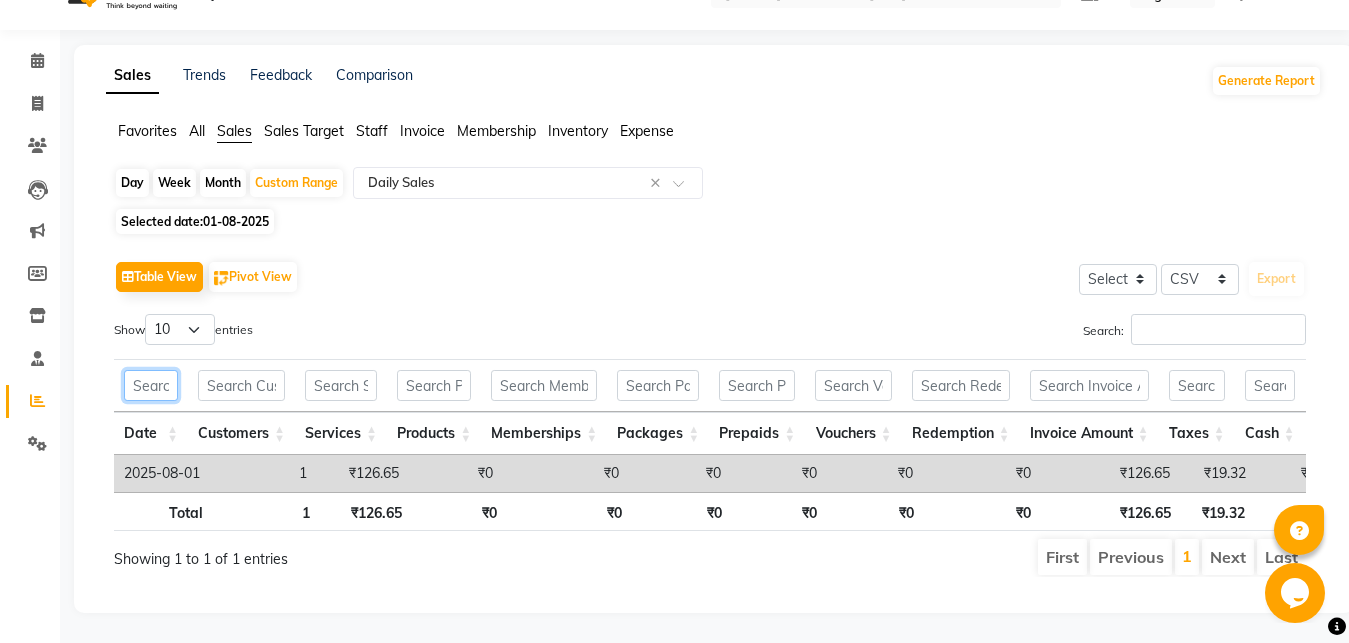 click at bounding box center [151, 385] 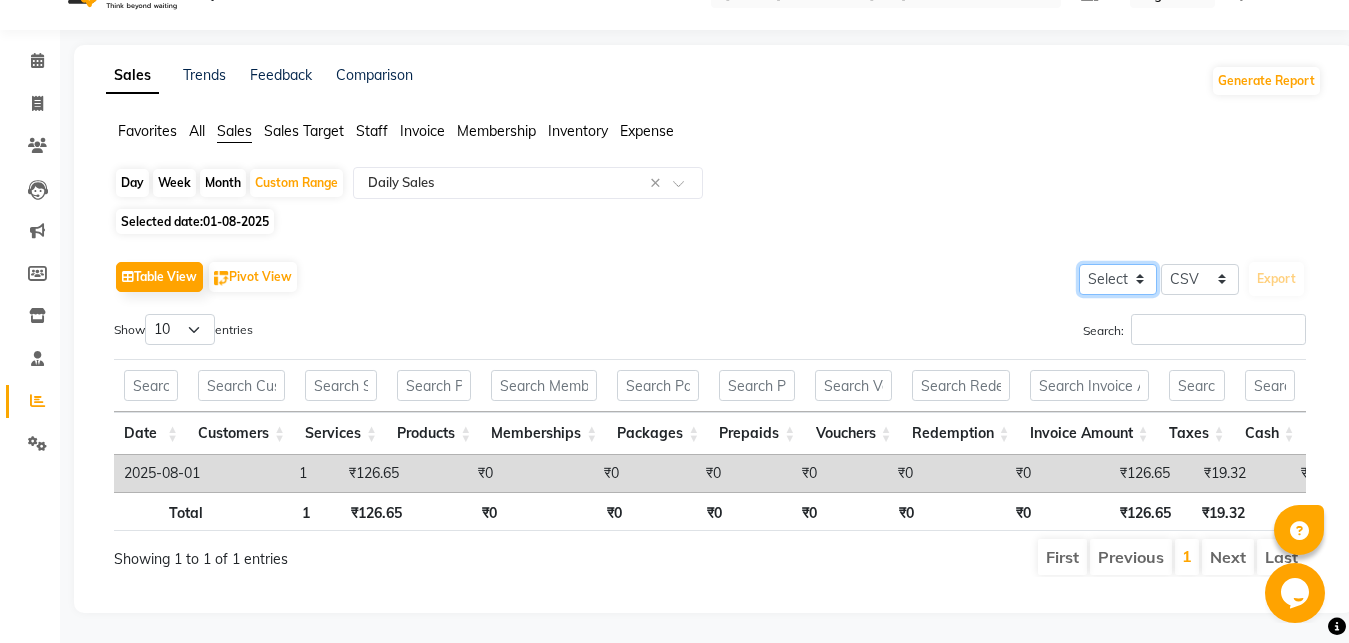 click on "Select" 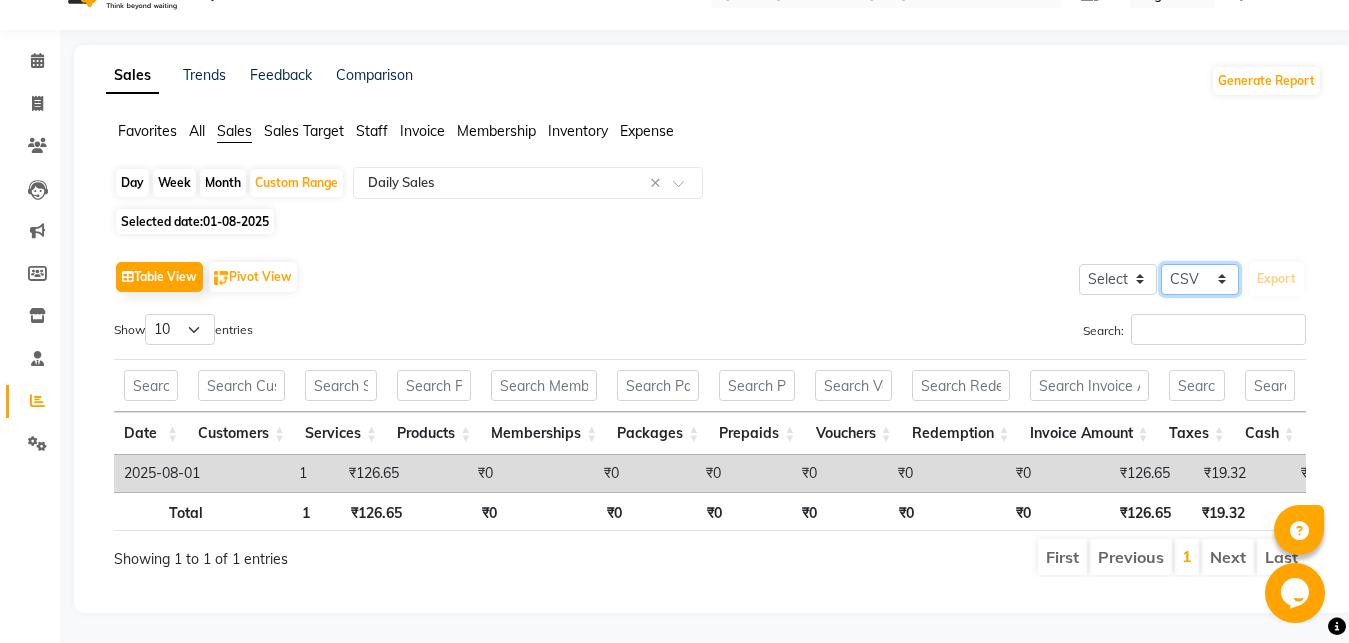 click on "Select CSV PDF" 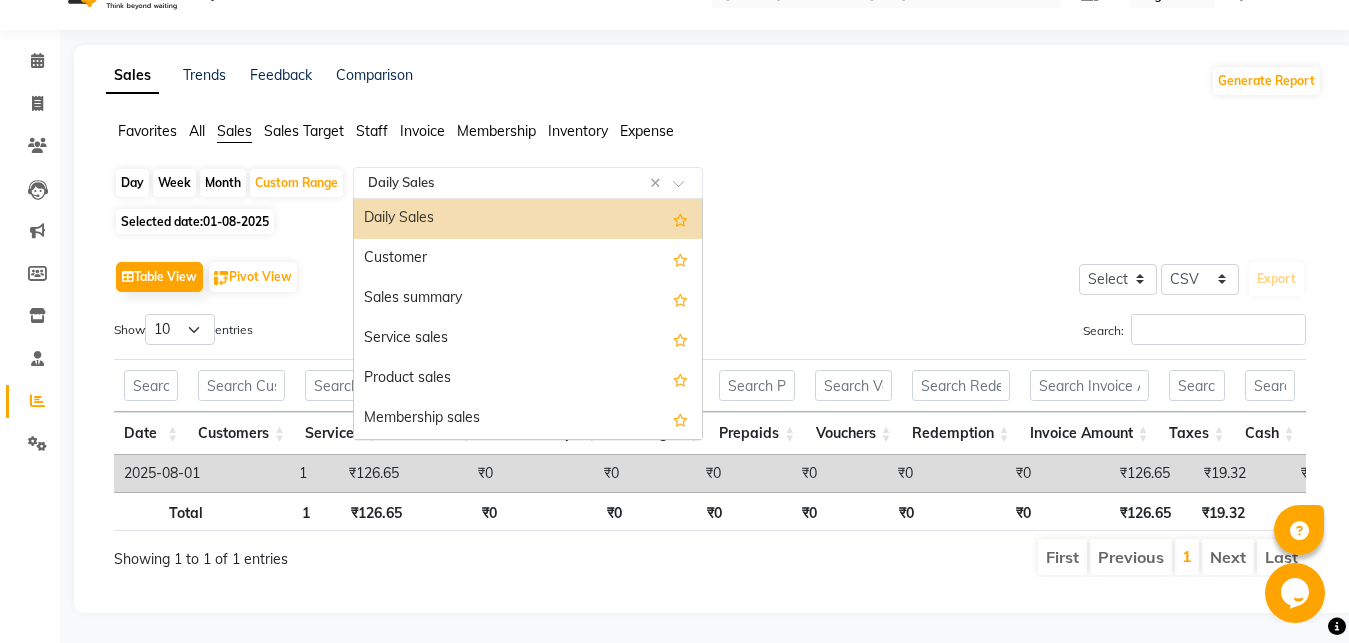 click 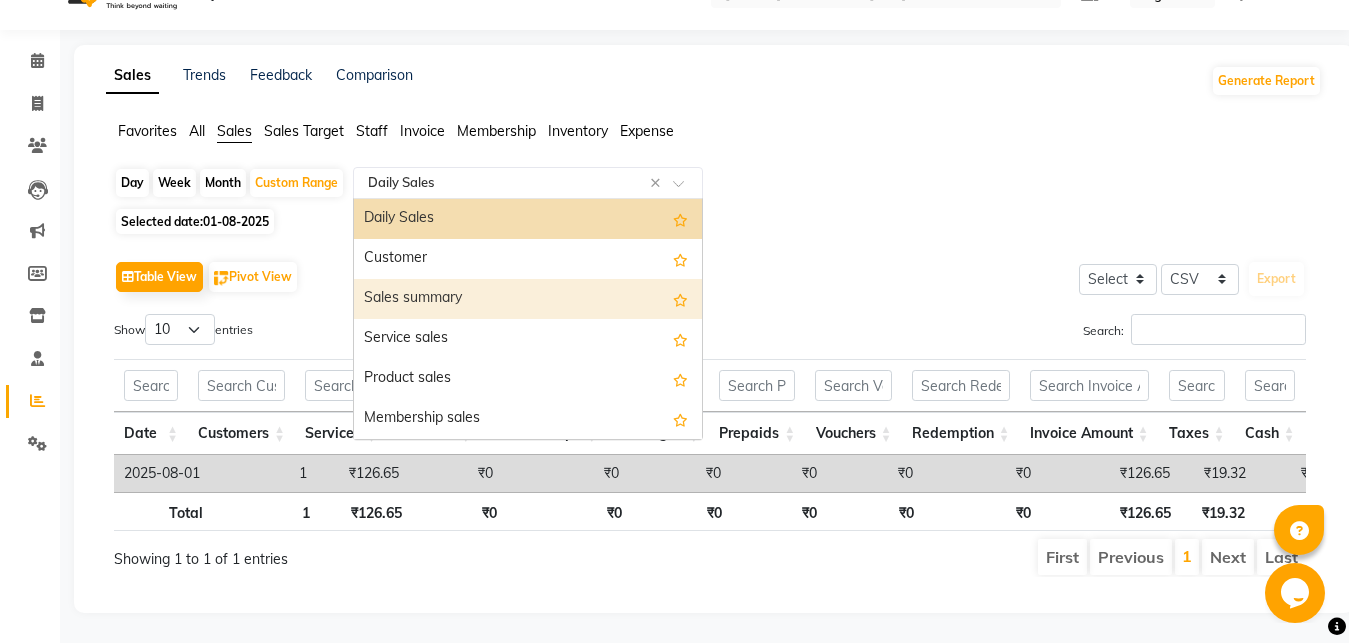 click on "Sales summary" at bounding box center (528, 299) 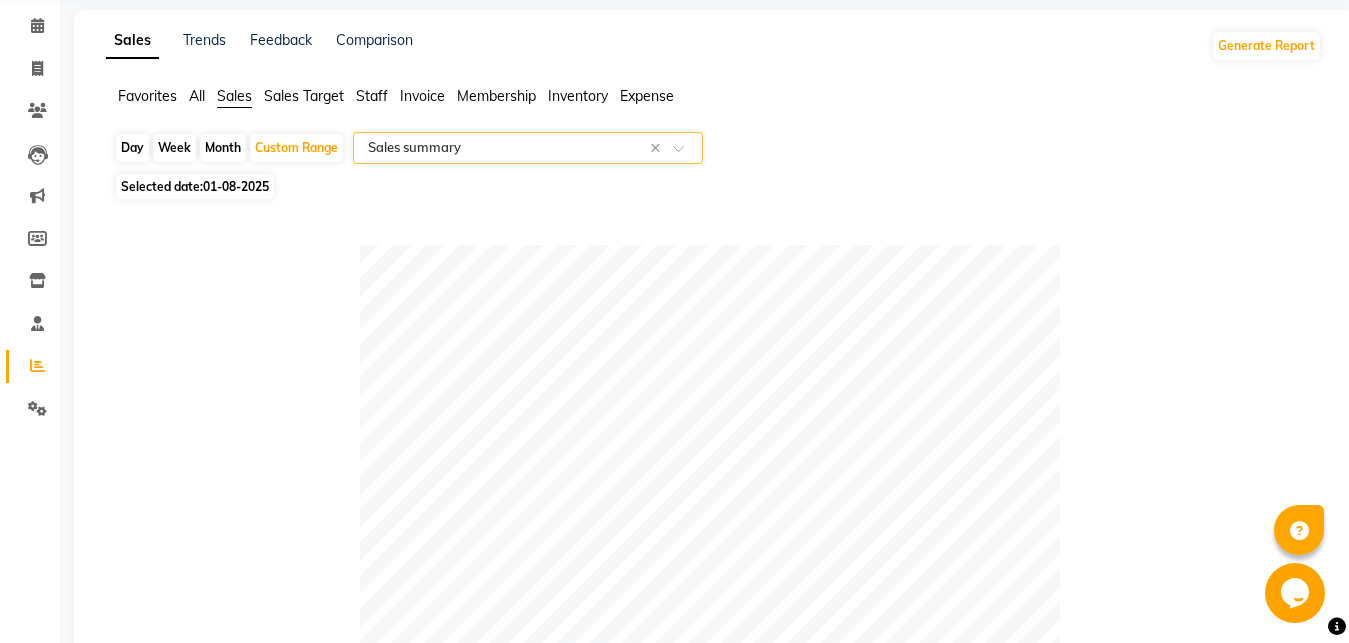 click on "Month" 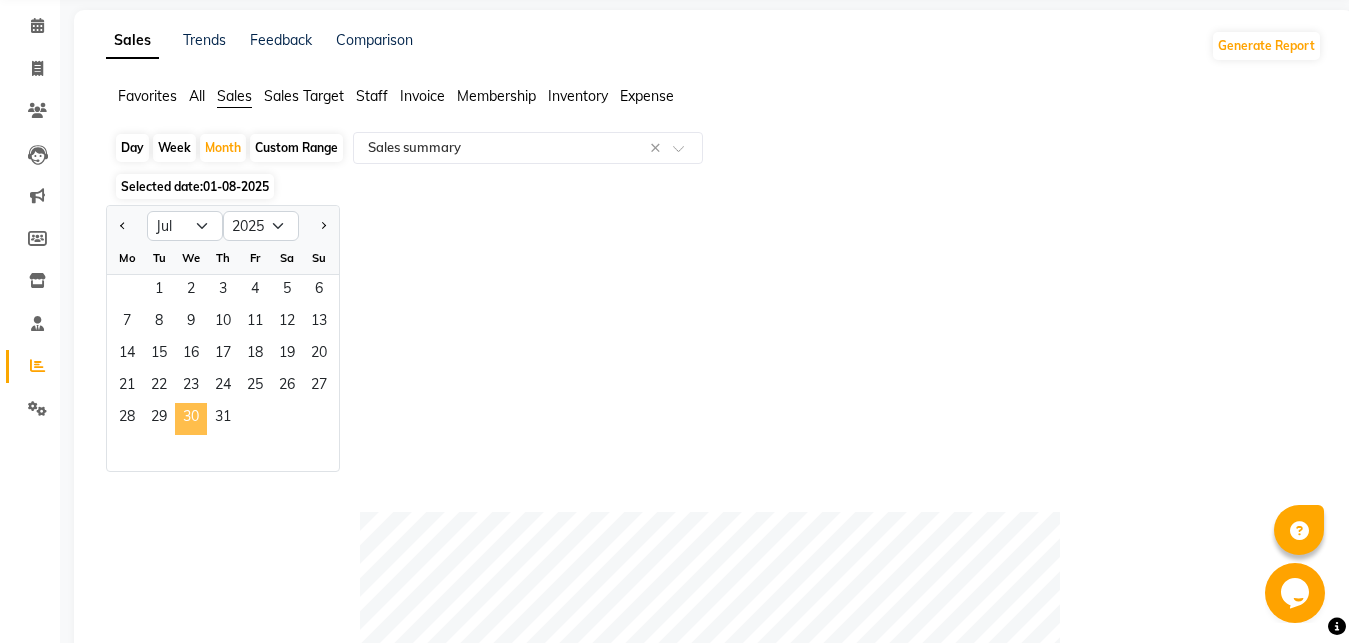 click on "30" 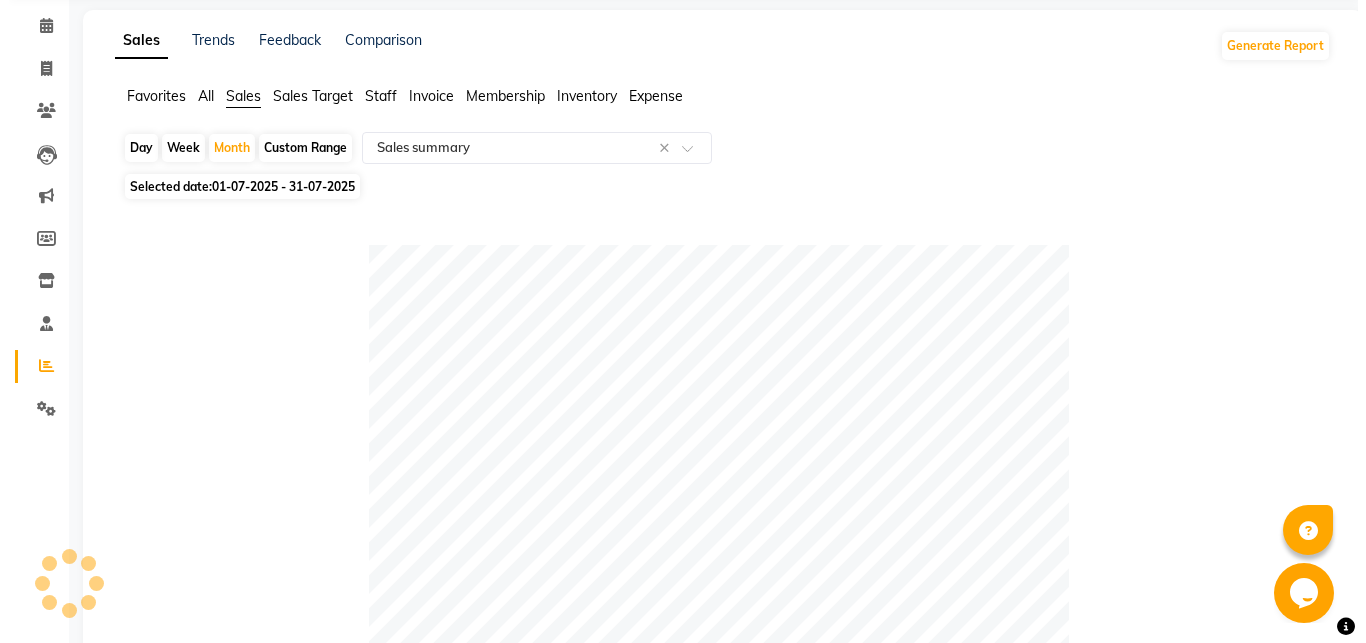 scroll, scrollTop: 0, scrollLeft: 0, axis: both 